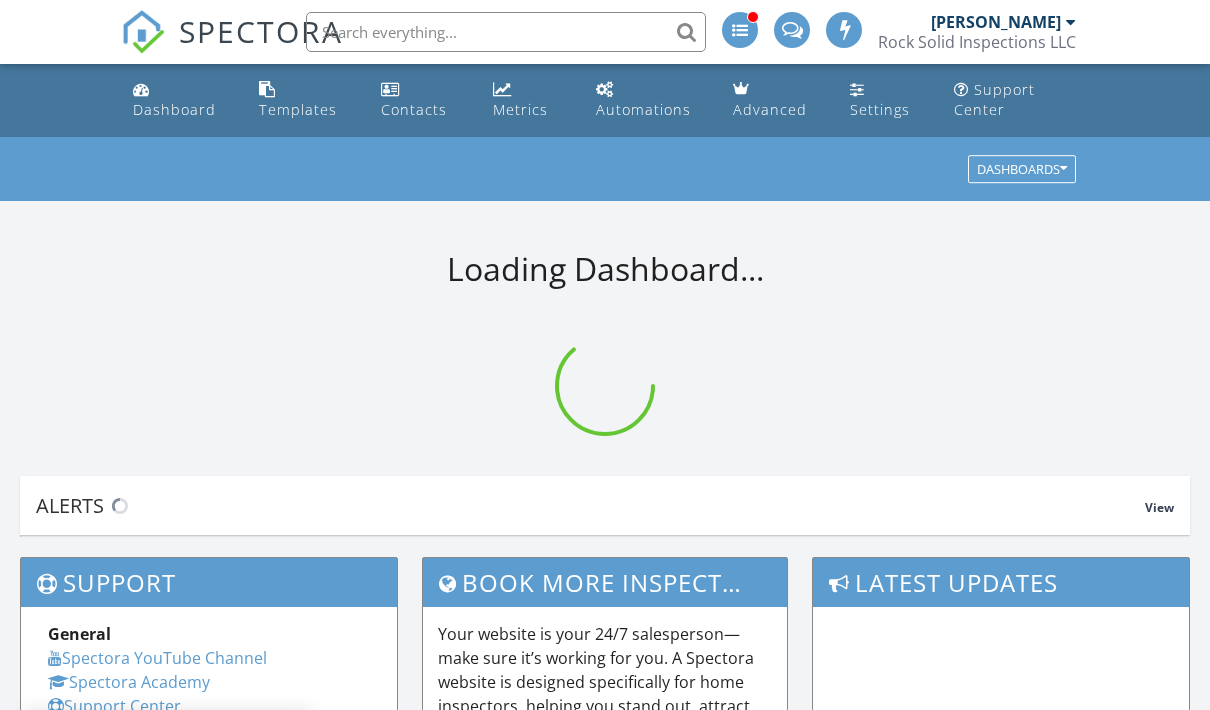 scroll, scrollTop: 0, scrollLeft: 0, axis: both 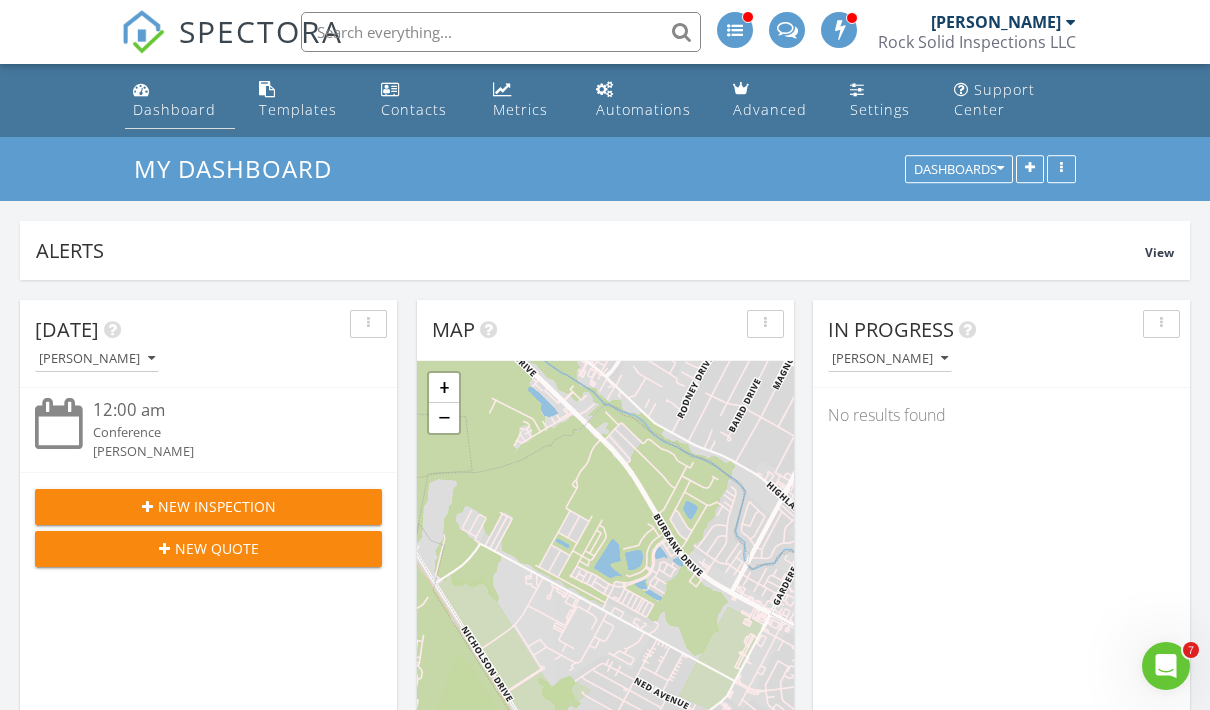 click on "Dashboard" at bounding box center [180, 100] 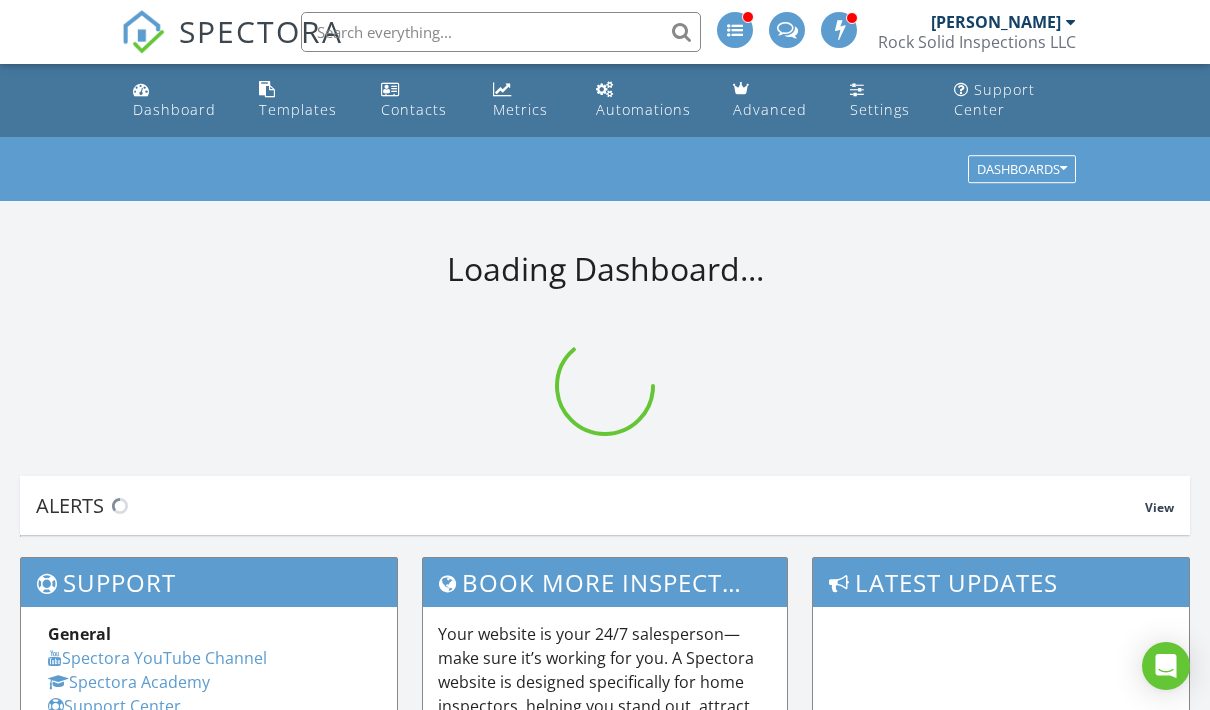 scroll, scrollTop: 0, scrollLeft: 0, axis: both 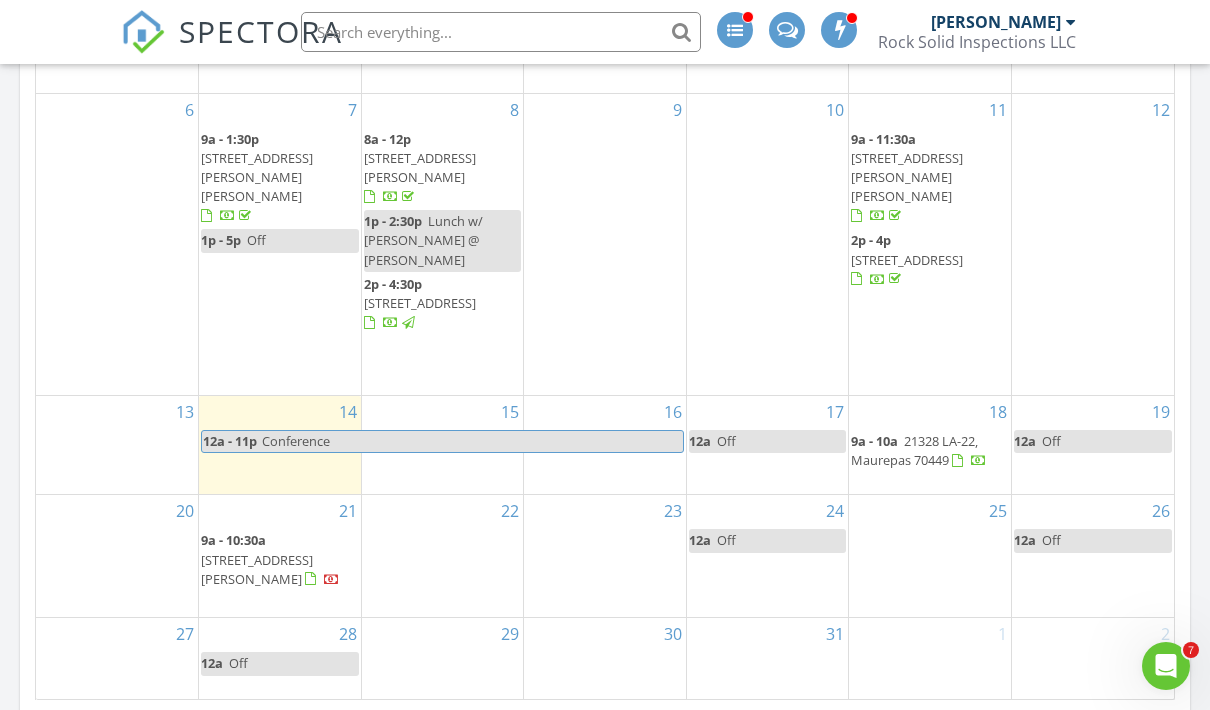 click on "21
9a - 10:30a
[STREET_ADDRESS][PERSON_NAME]" at bounding box center [280, 556] 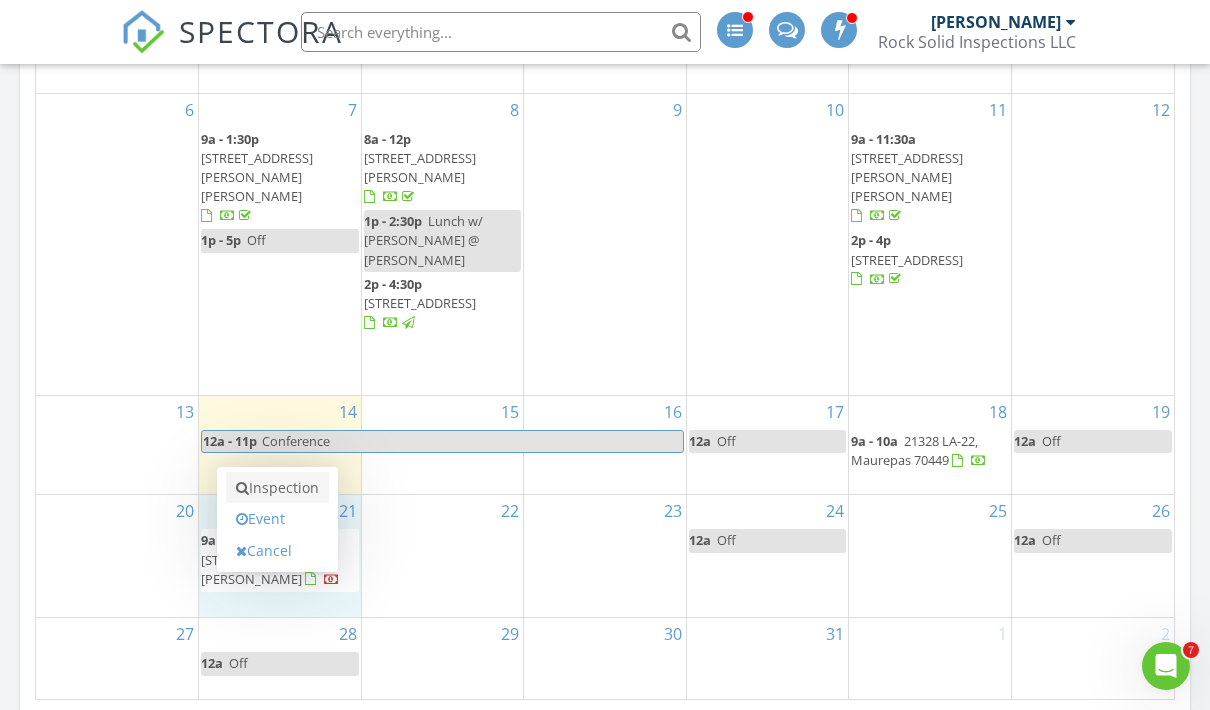 click on "Inspection" at bounding box center (277, 488) 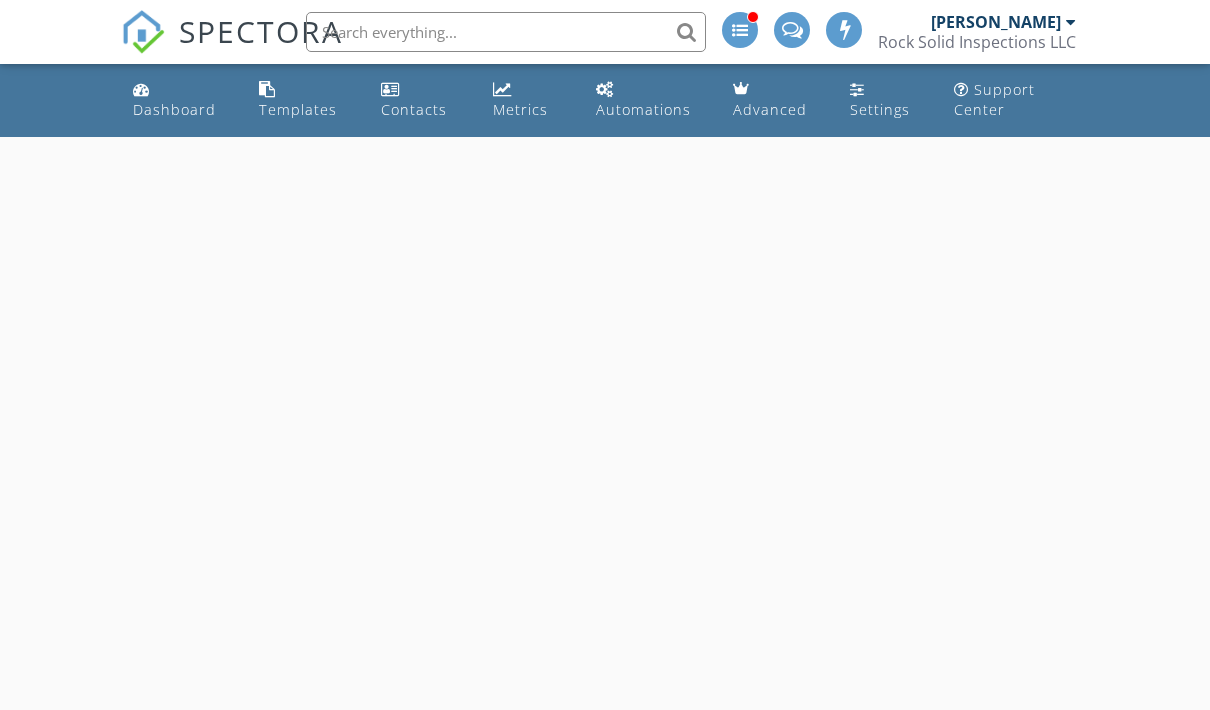 scroll, scrollTop: 0, scrollLeft: 0, axis: both 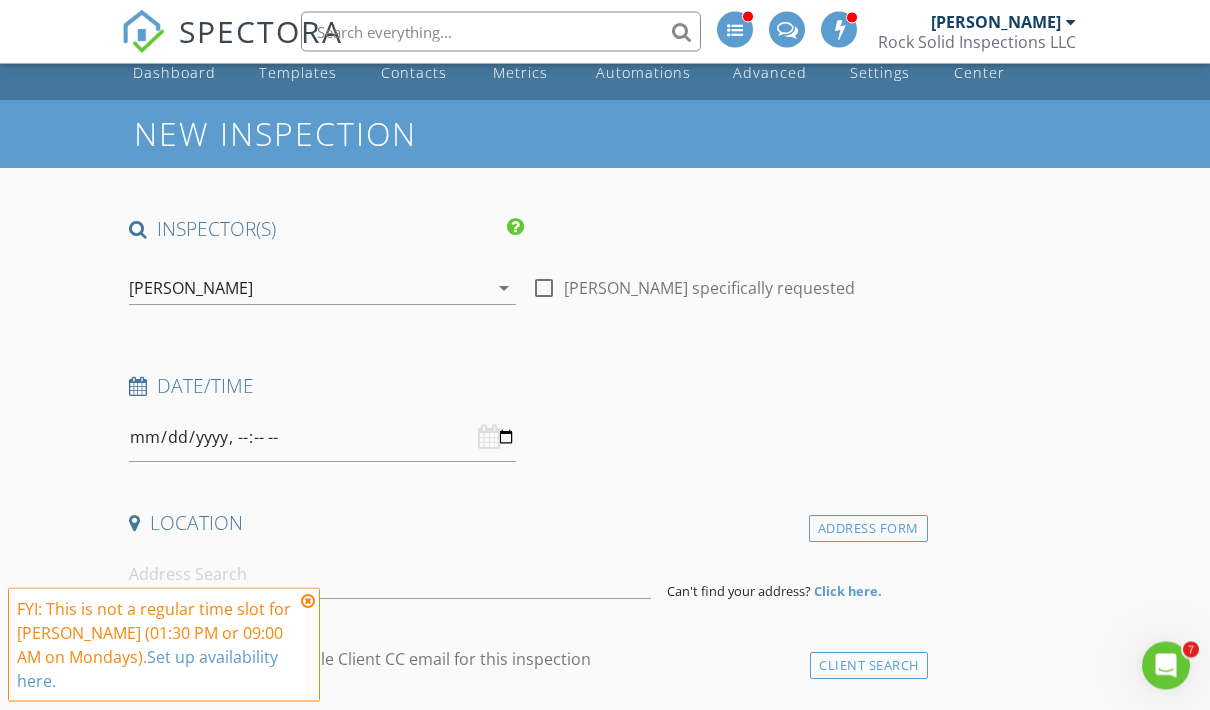 click at bounding box center (322, 438) 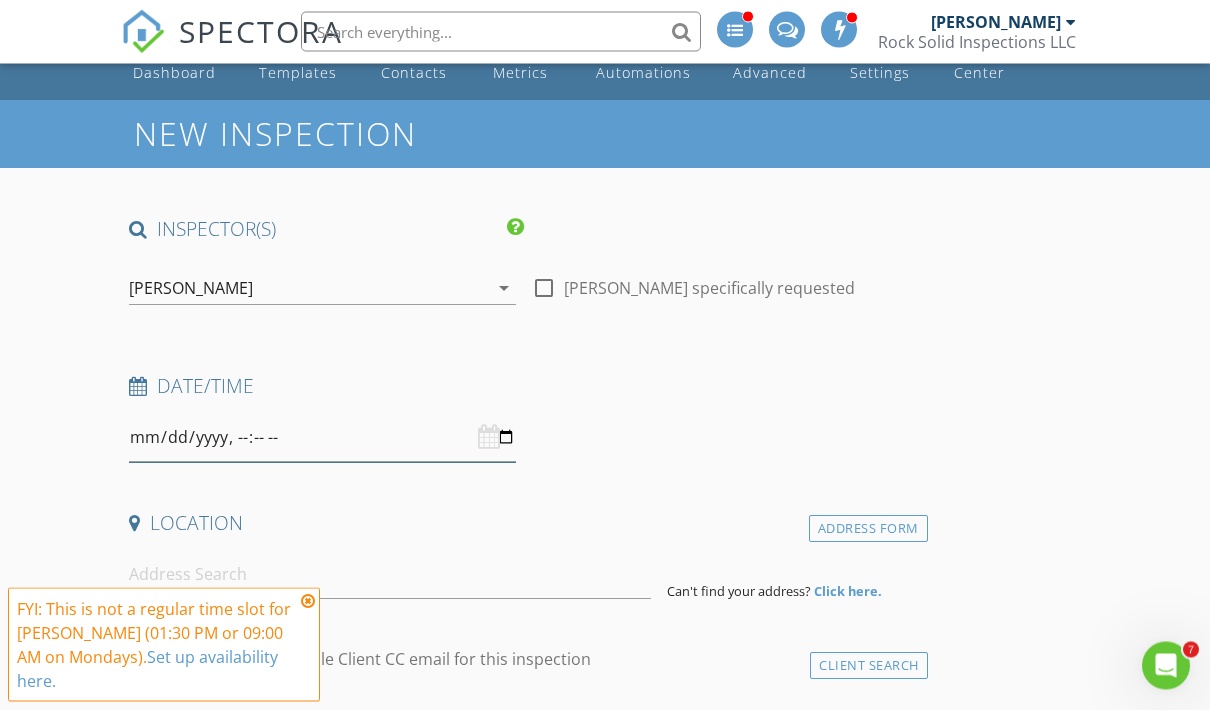 click at bounding box center [322, 438] 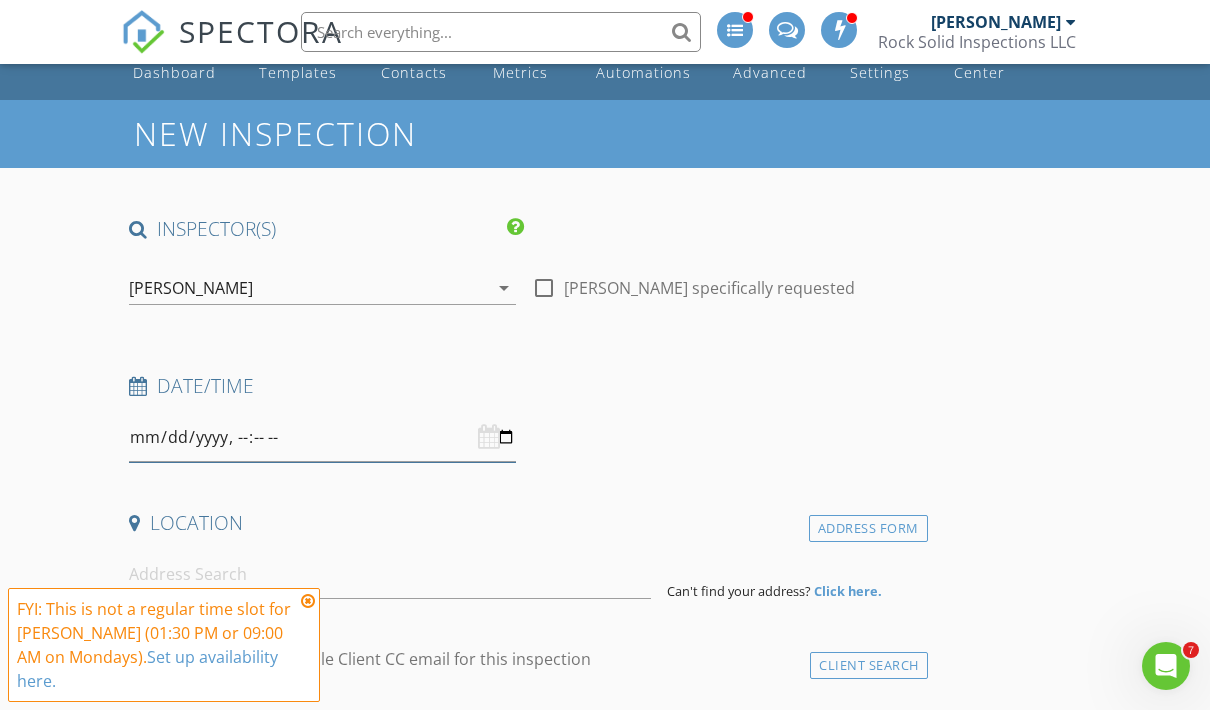 type on "2025-07-21T11:00" 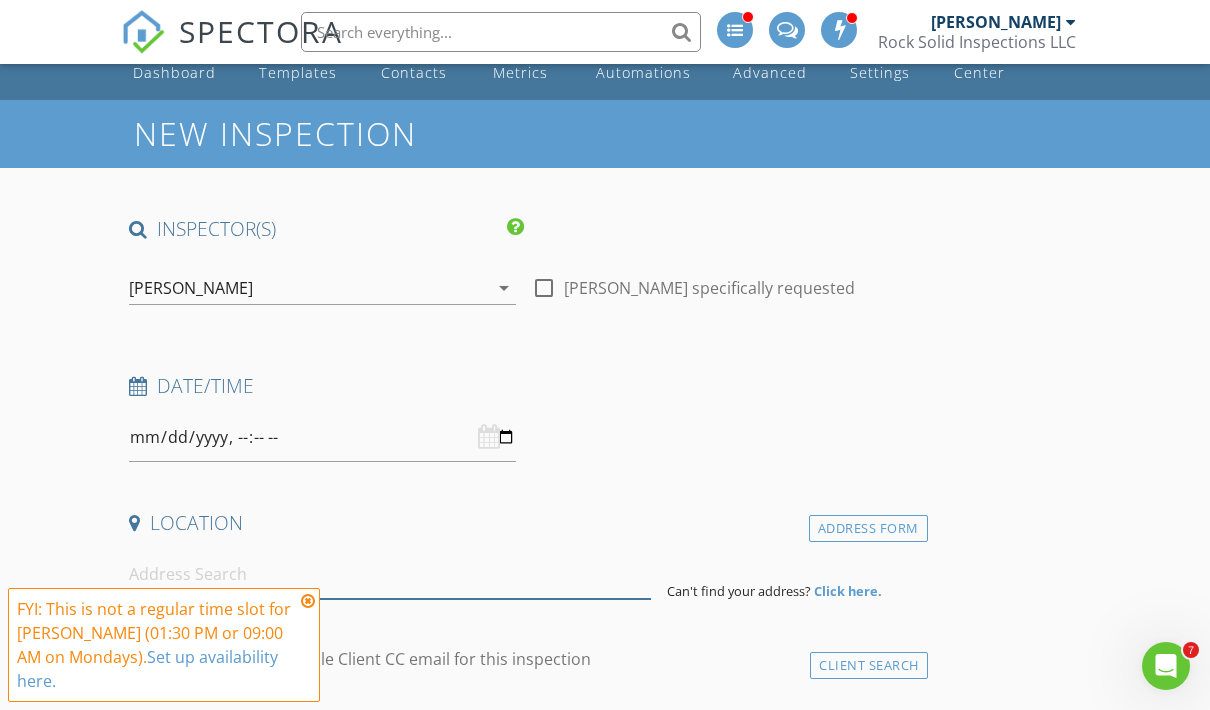 click at bounding box center [390, 574] 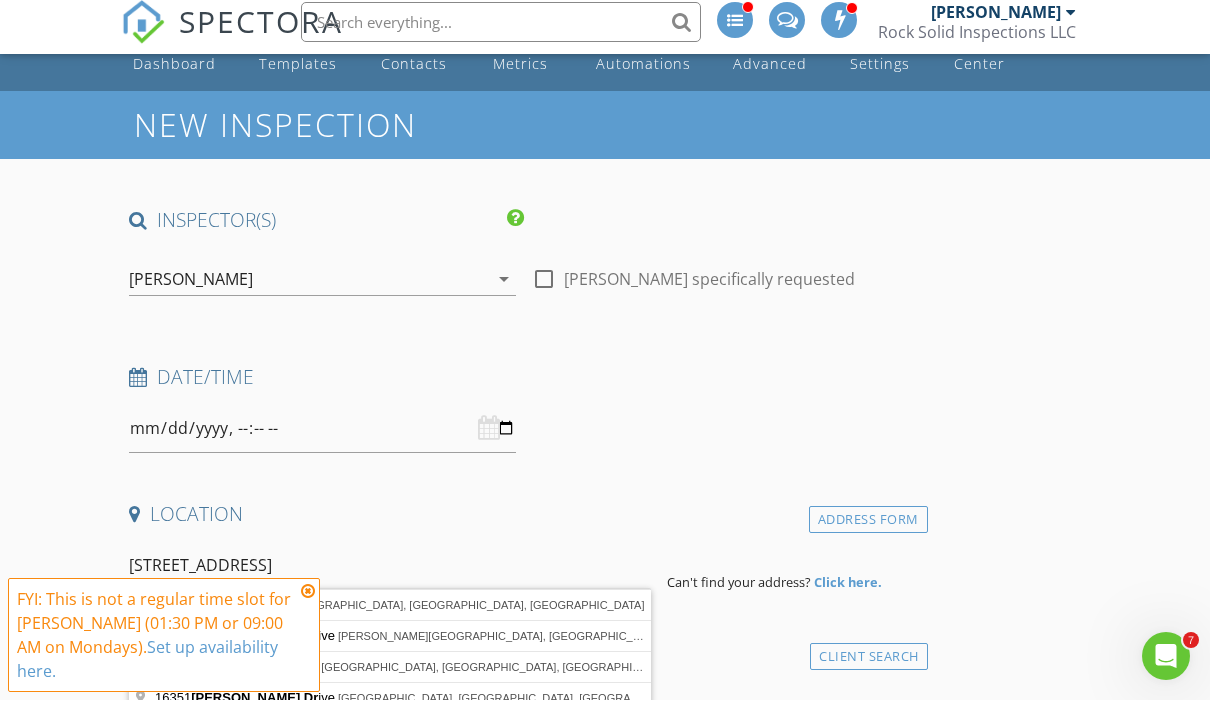 scroll, scrollTop: 167, scrollLeft: 0, axis: vertical 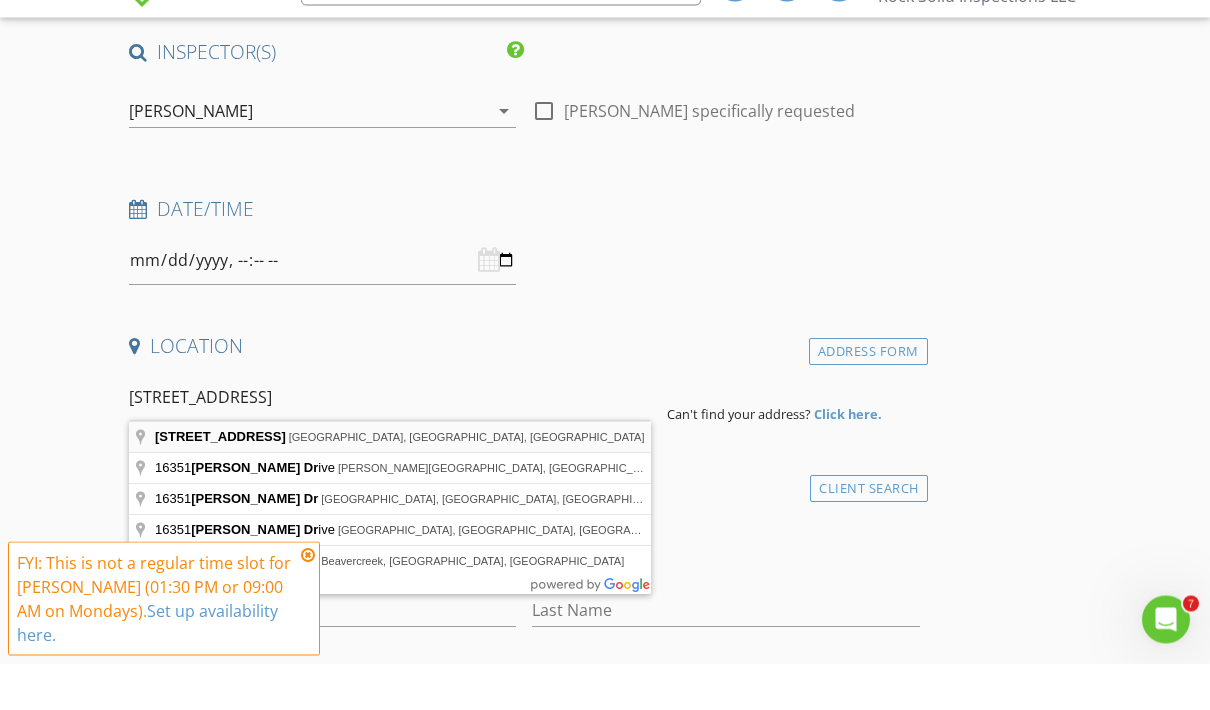 type on "16351 Pascal Dr, Prairieville, LA, USA" 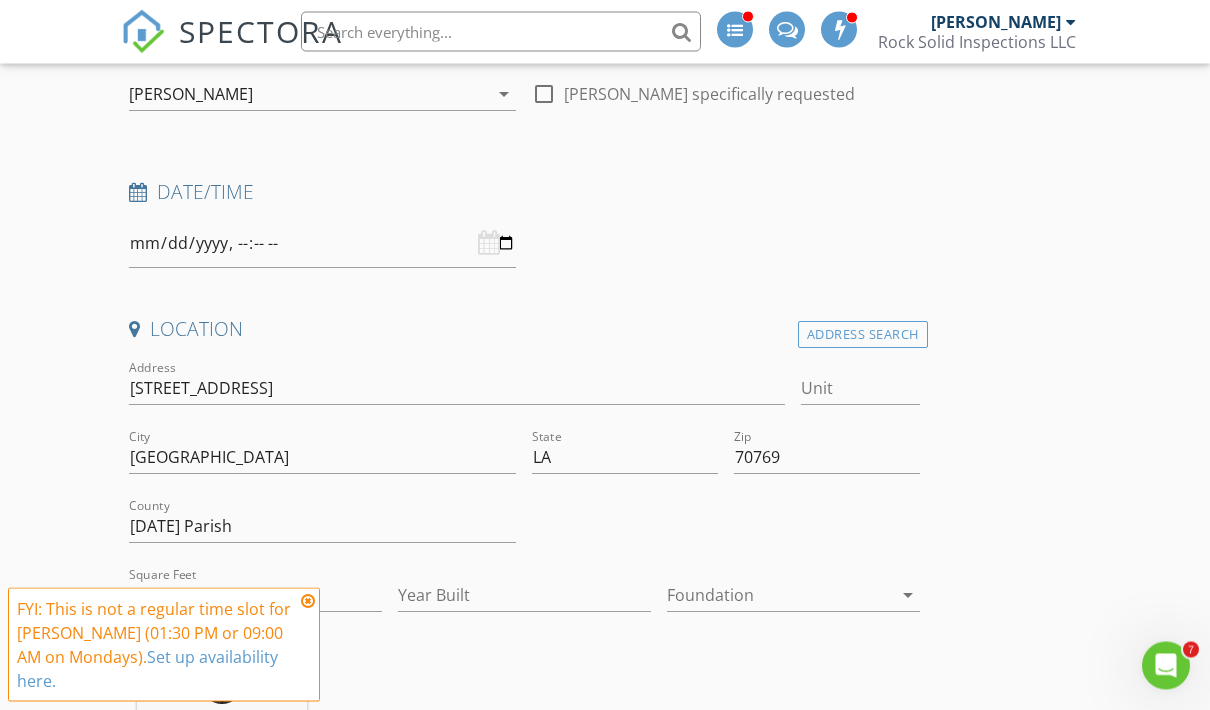 scroll, scrollTop: 231, scrollLeft: 0, axis: vertical 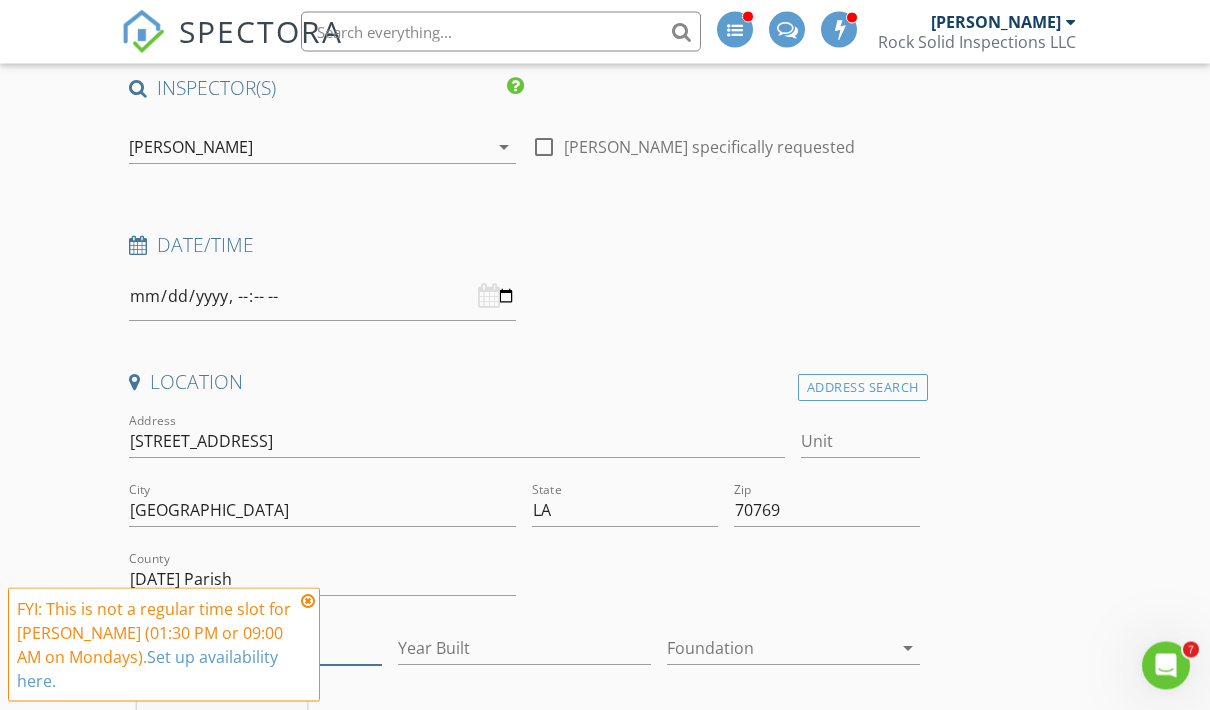 click on "0" at bounding box center (255, 649) 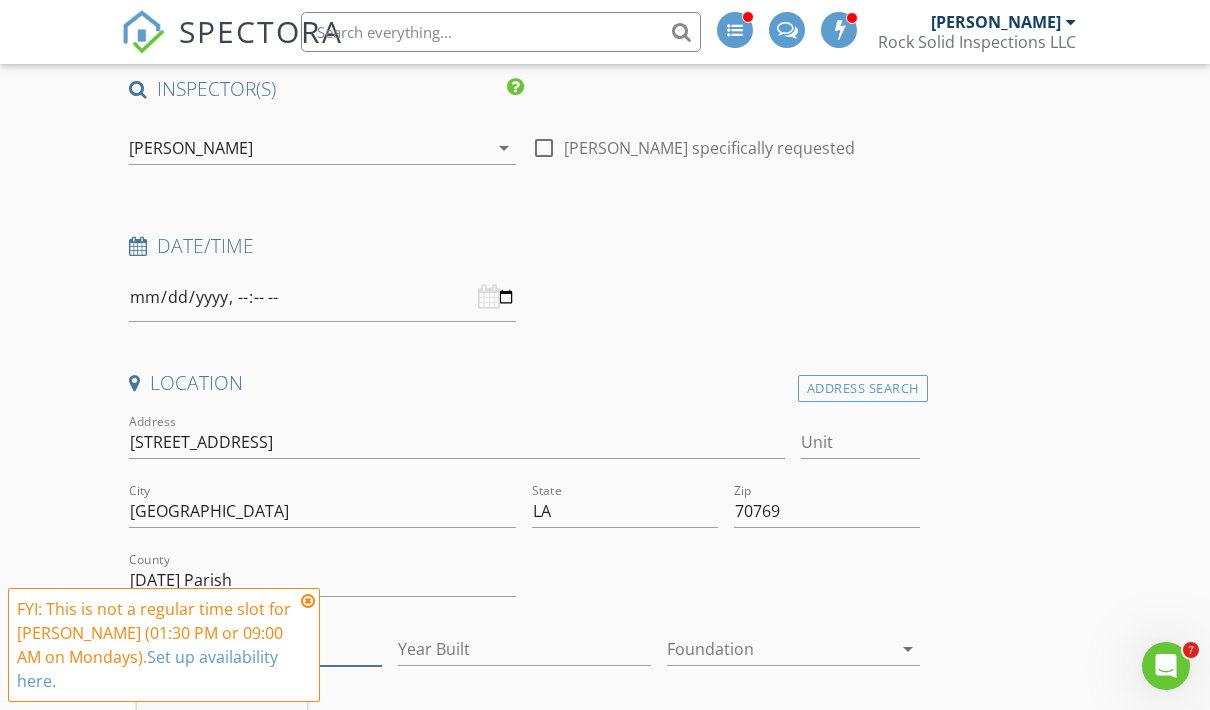 scroll, scrollTop: 417, scrollLeft: 0, axis: vertical 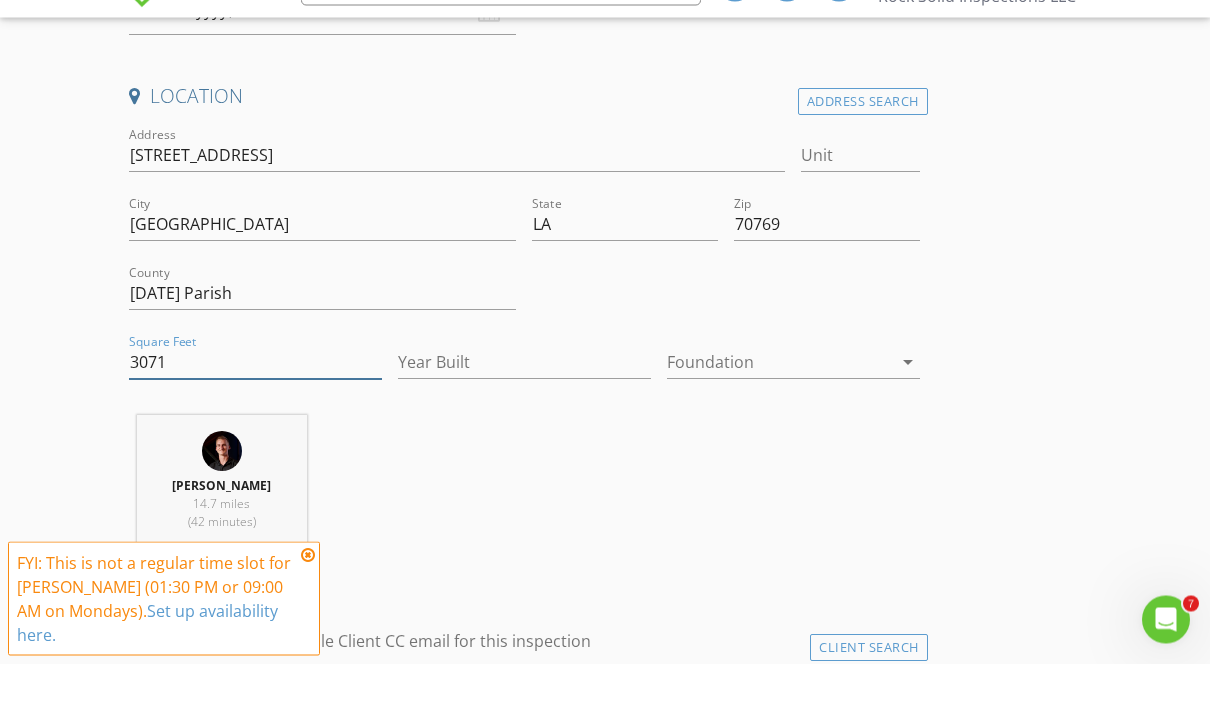 type on "3071" 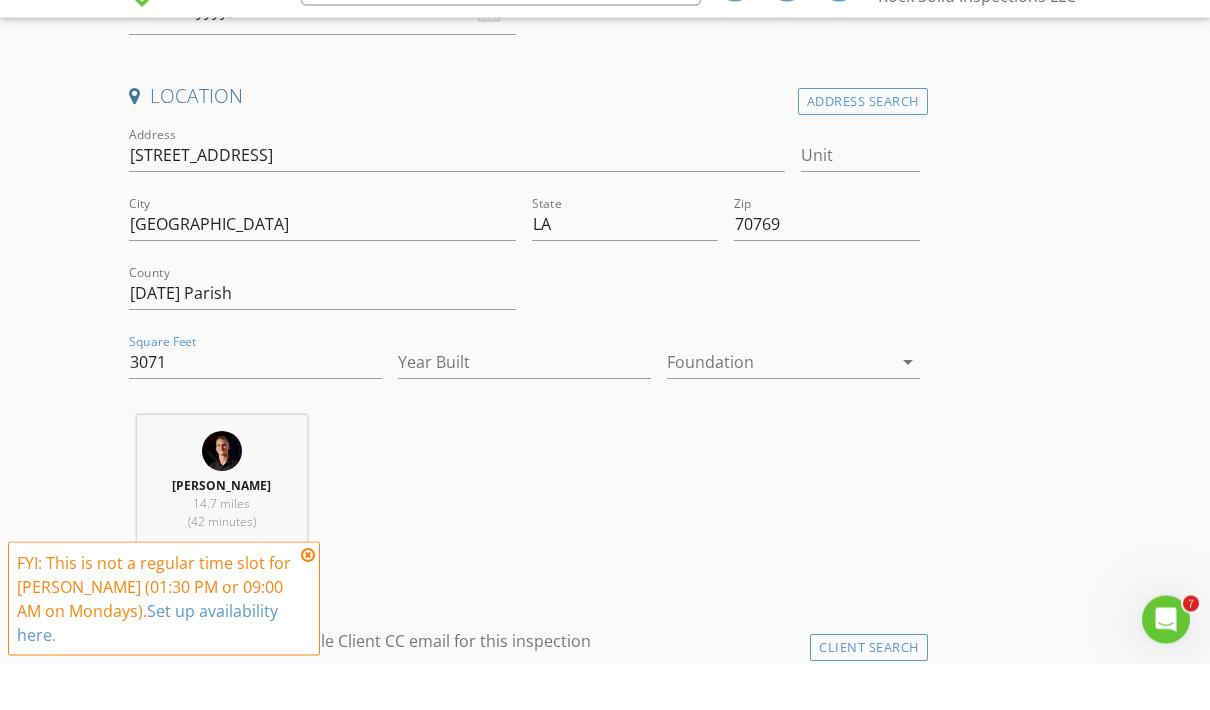 click at bounding box center (779, 409) 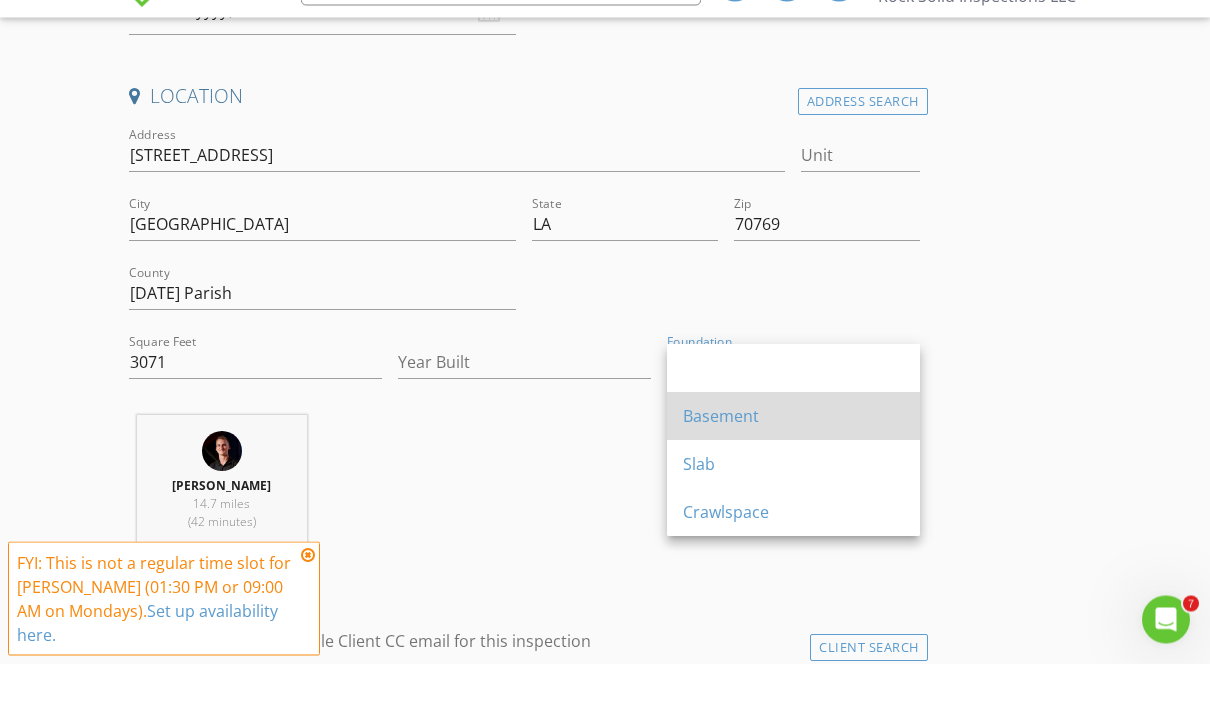 scroll, scrollTop: 464, scrollLeft: 0, axis: vertical 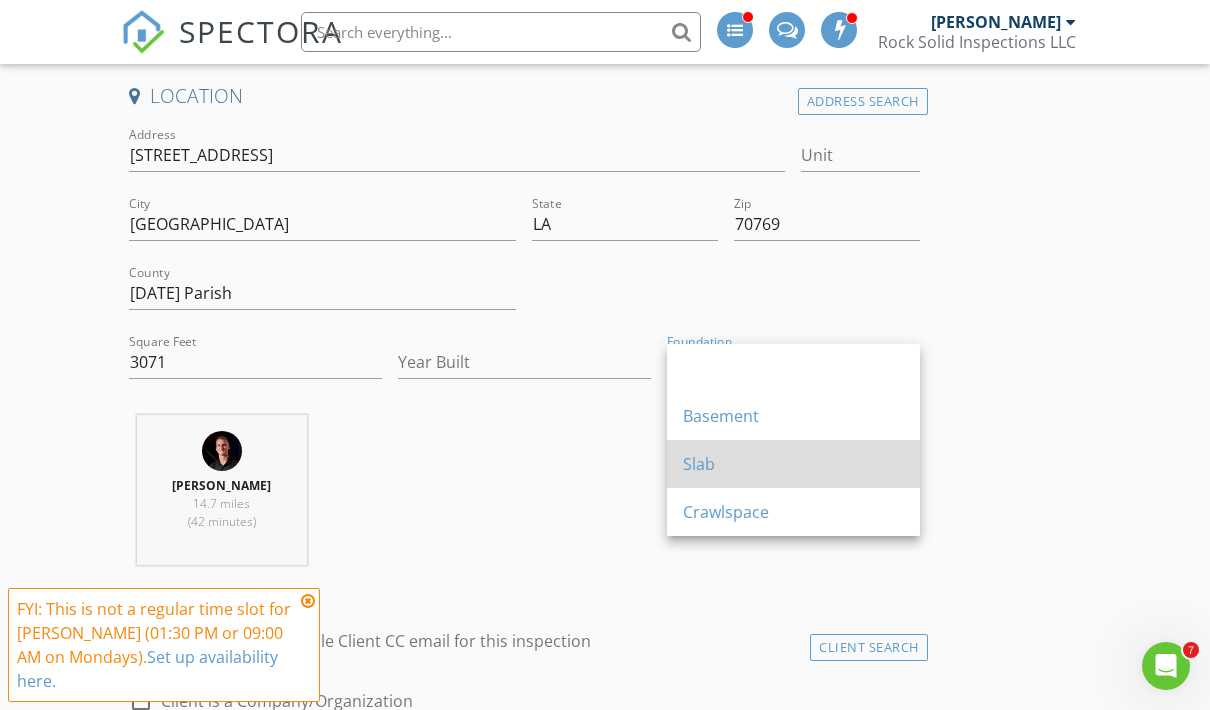 click on "Slab" at bounding box center [793, 464] 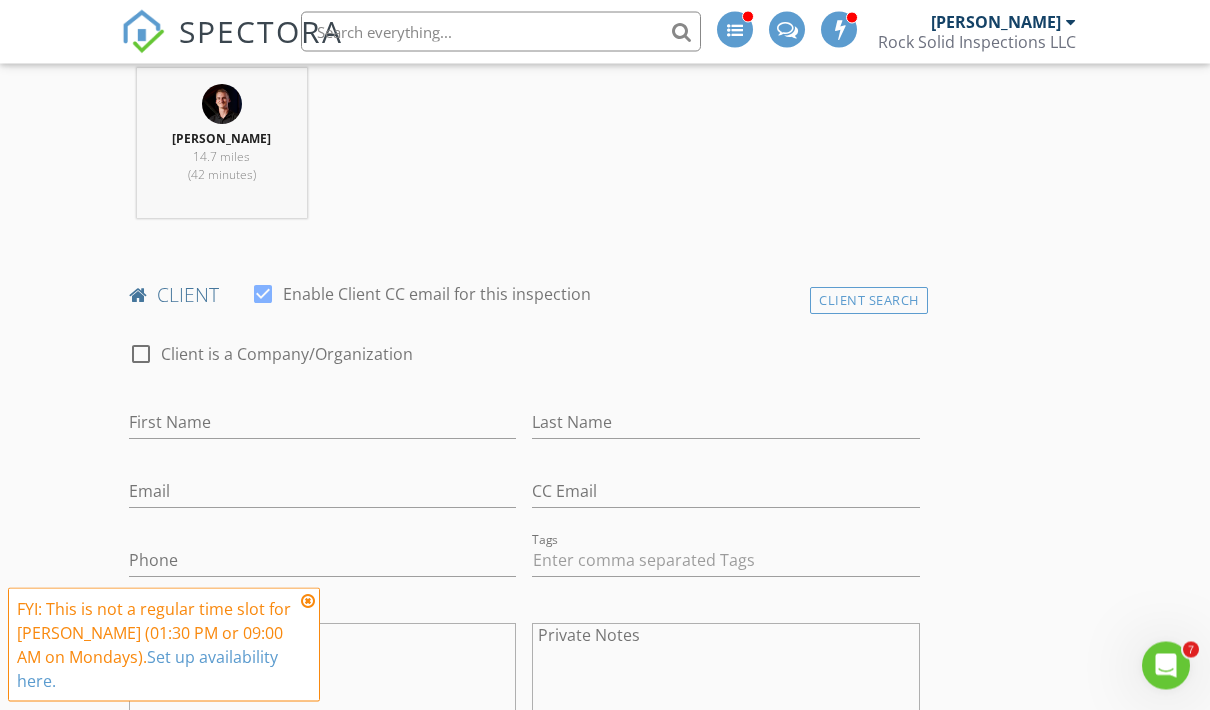 scroll, scrollTop: 811, scrollLeft: 0, axis: vertical 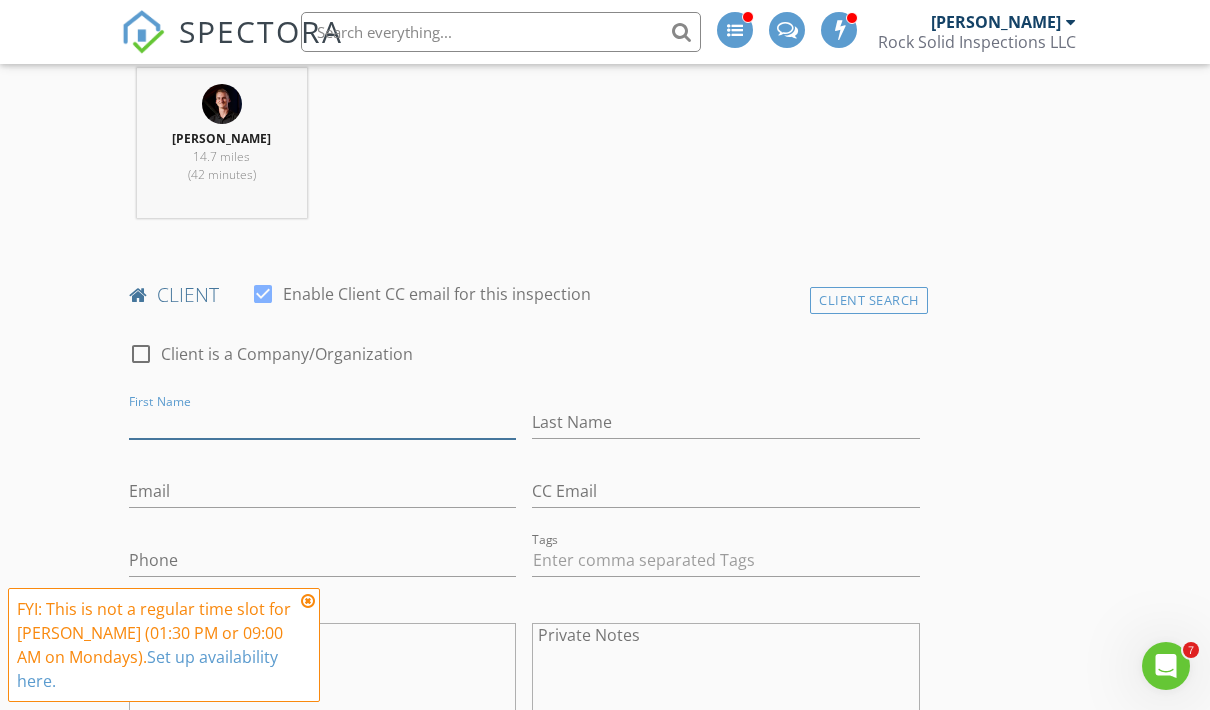 click on "First Name" at bounding box center [322, 422] 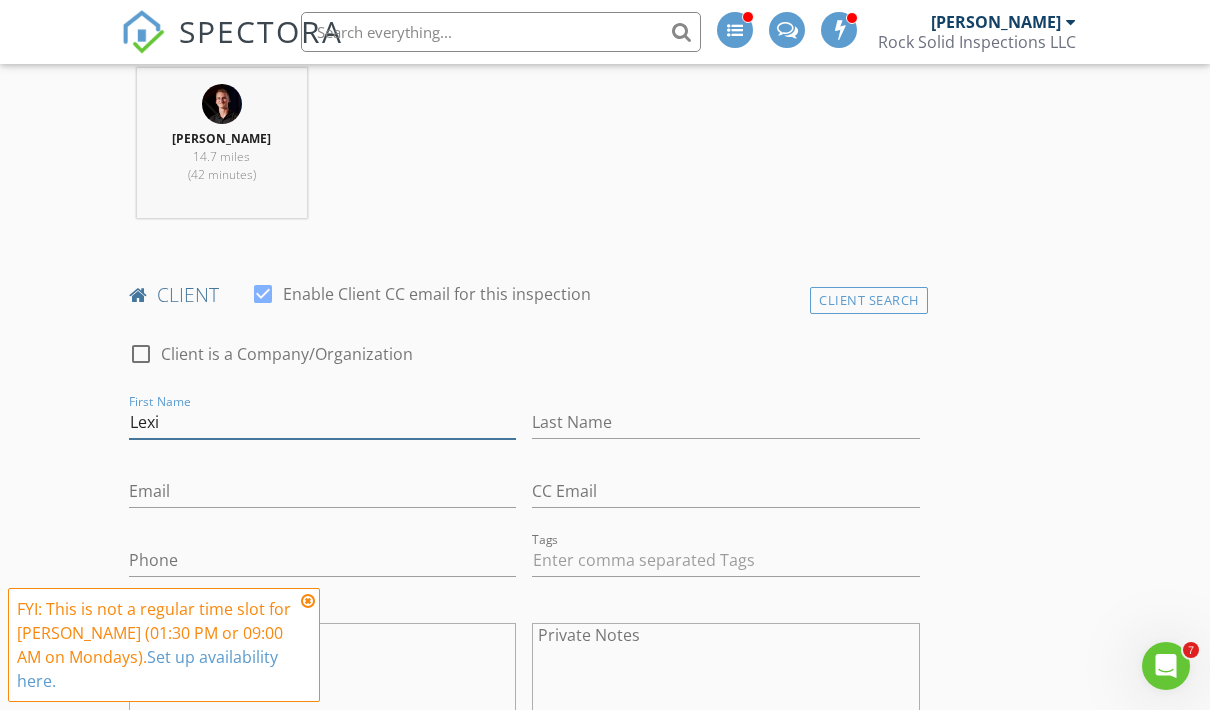 type on "Lexi" 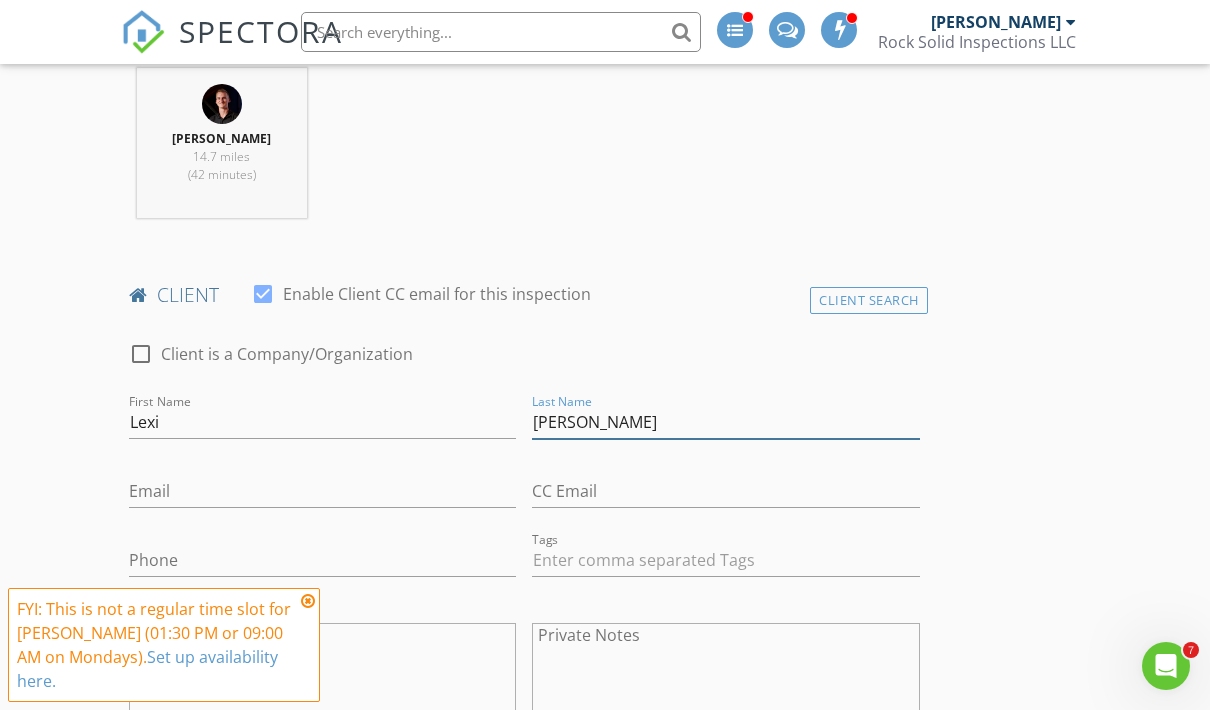 type on "[PERSON_NAME]" 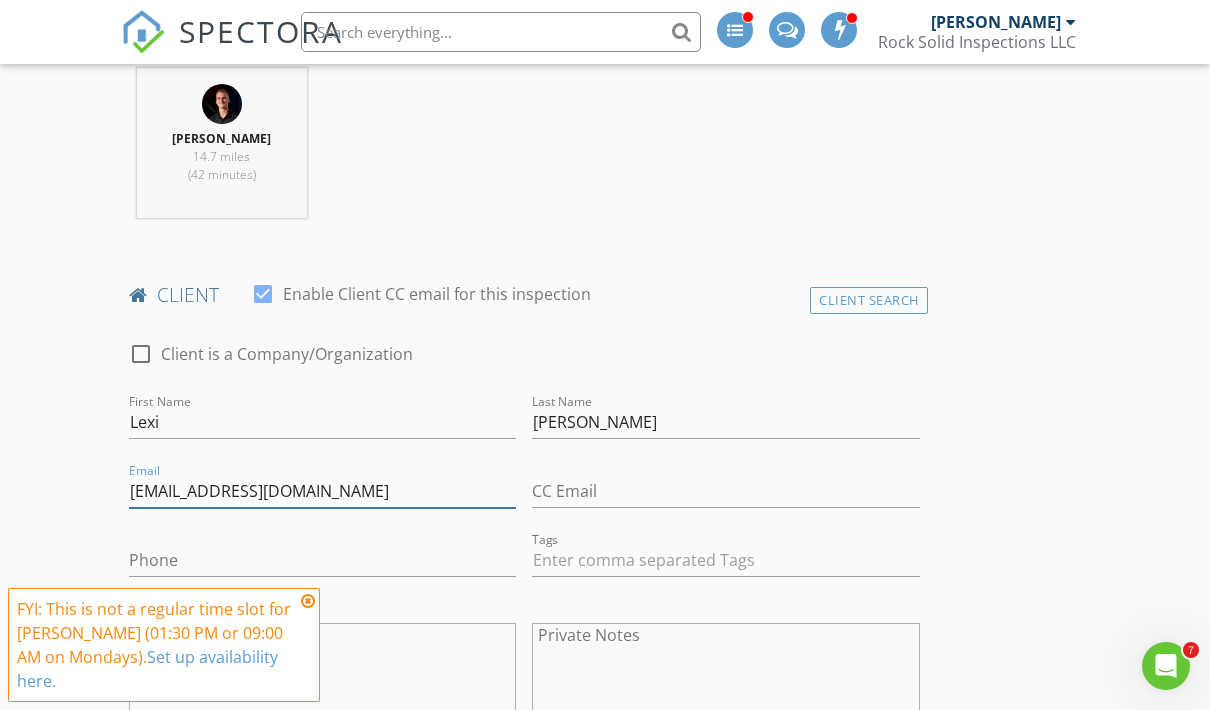 type on "[EMAIL_ADDRESS][DOMAIN_NAME]" 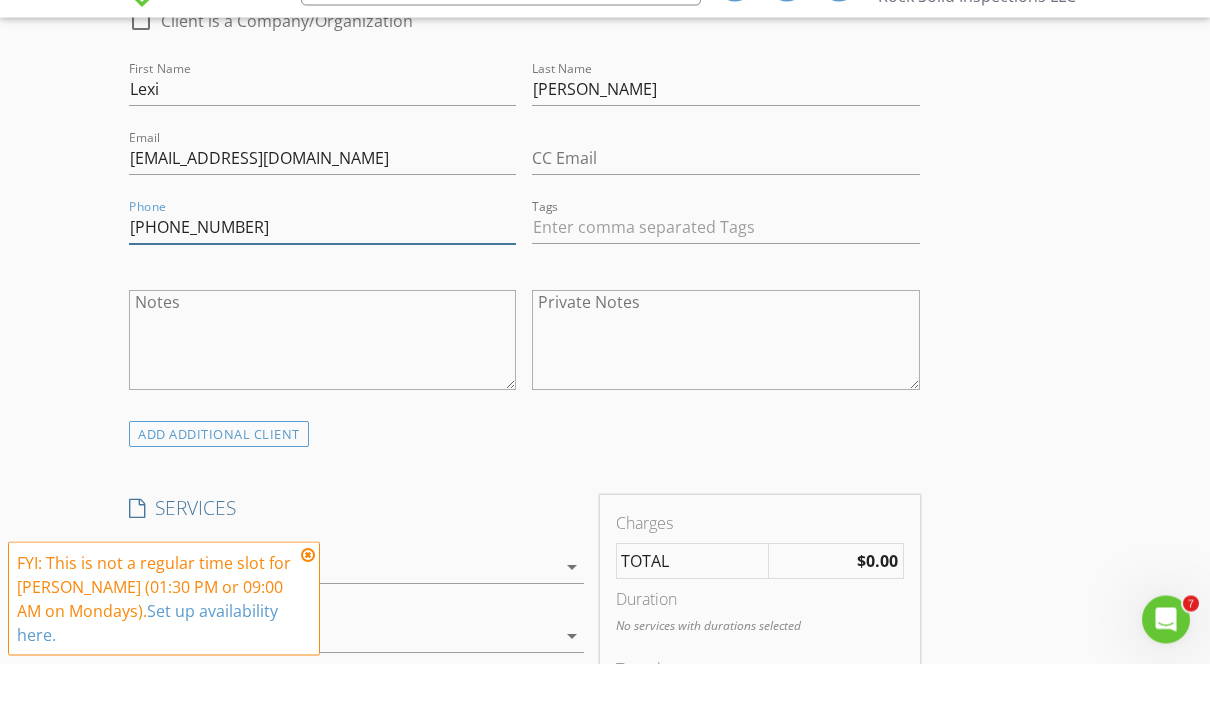 scroll, scrollTop: 1119, scrollLeft: 0, axis: vertical 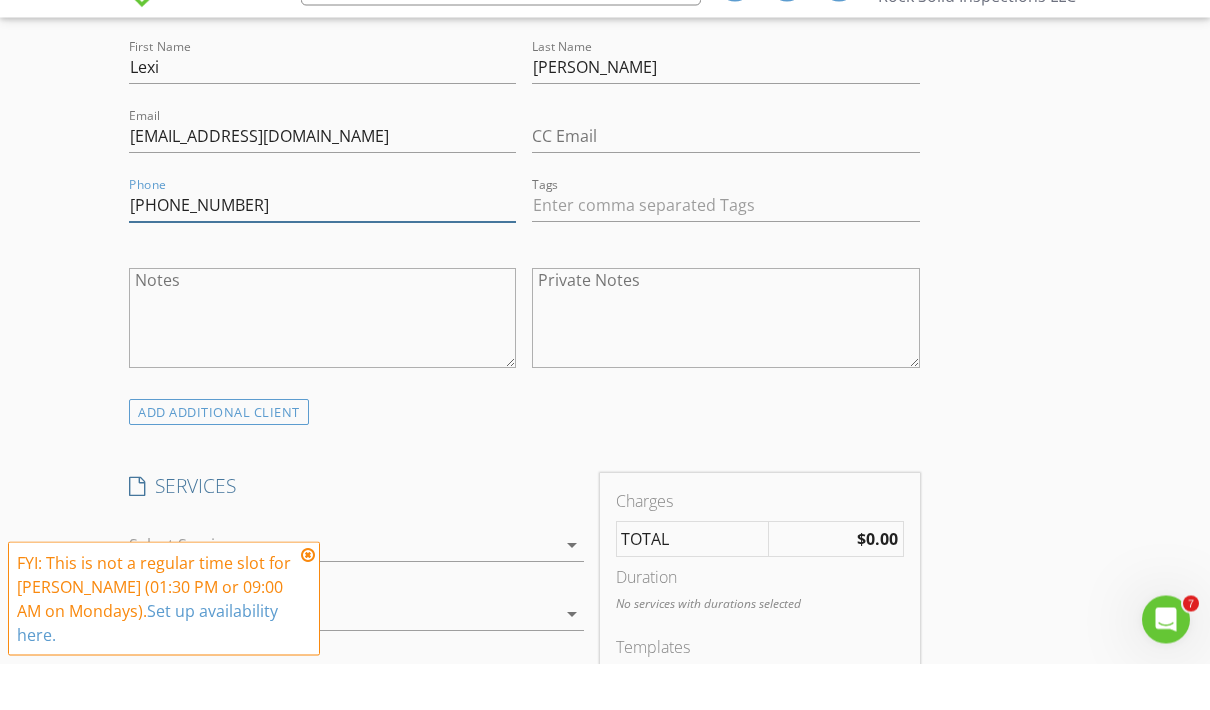 type on "[PHONE_NUMBER]" 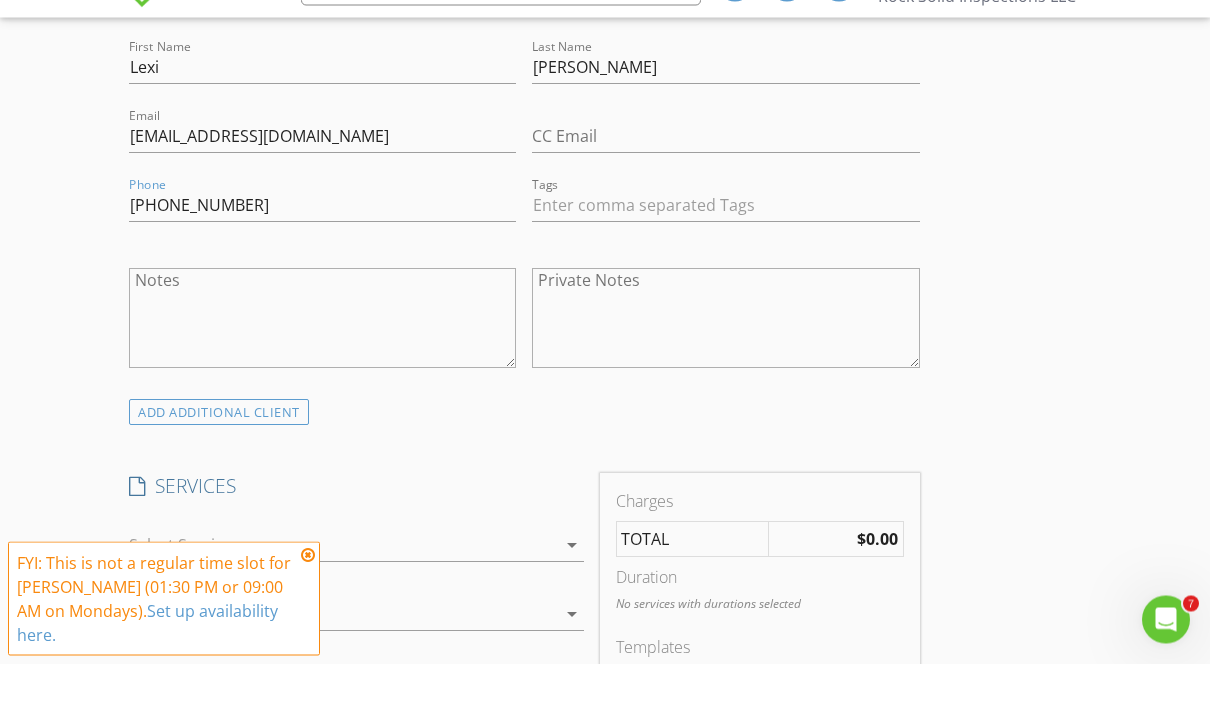 click at bounding box center [342, 592] 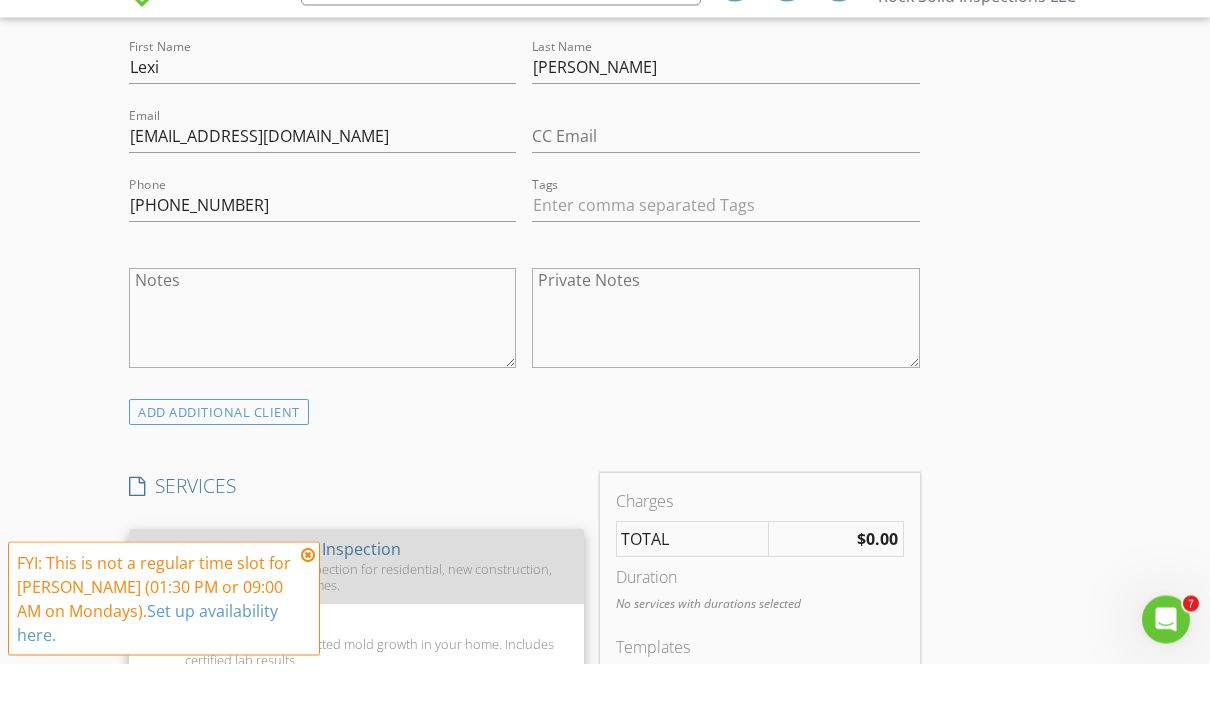 scroll, scrollTop: 1166, scrollLeft: 0, axis: vertical 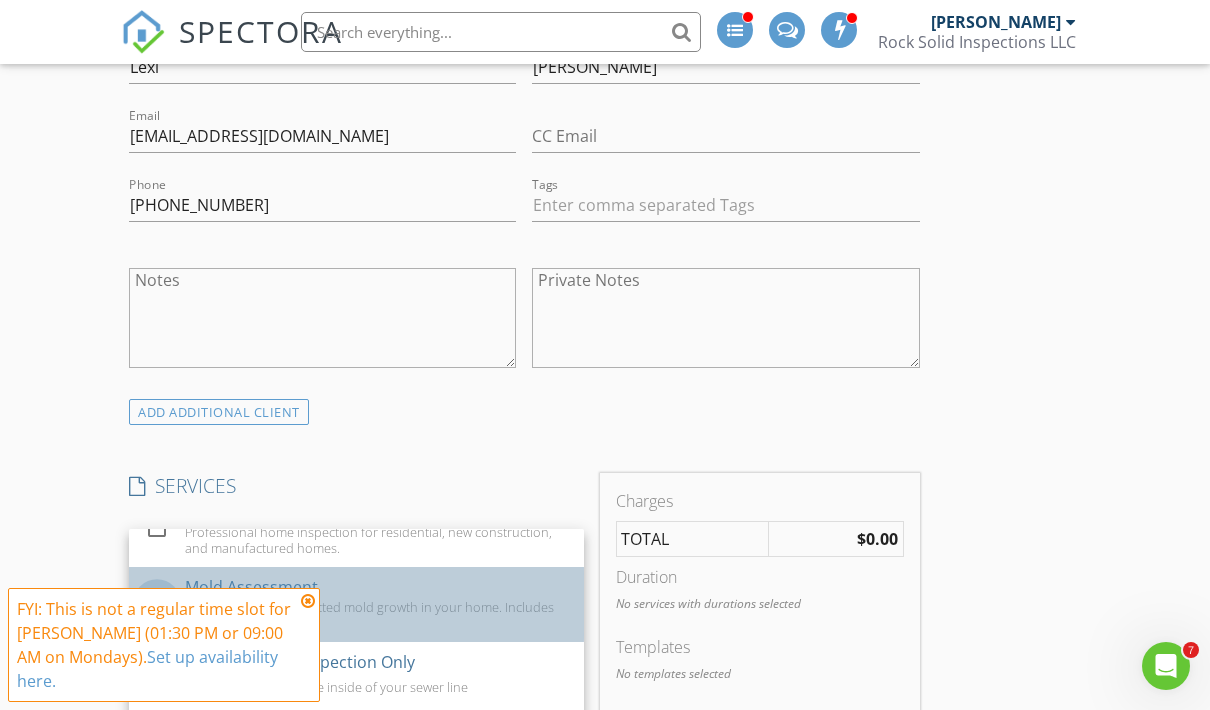 click at bounding box center [157, 603] 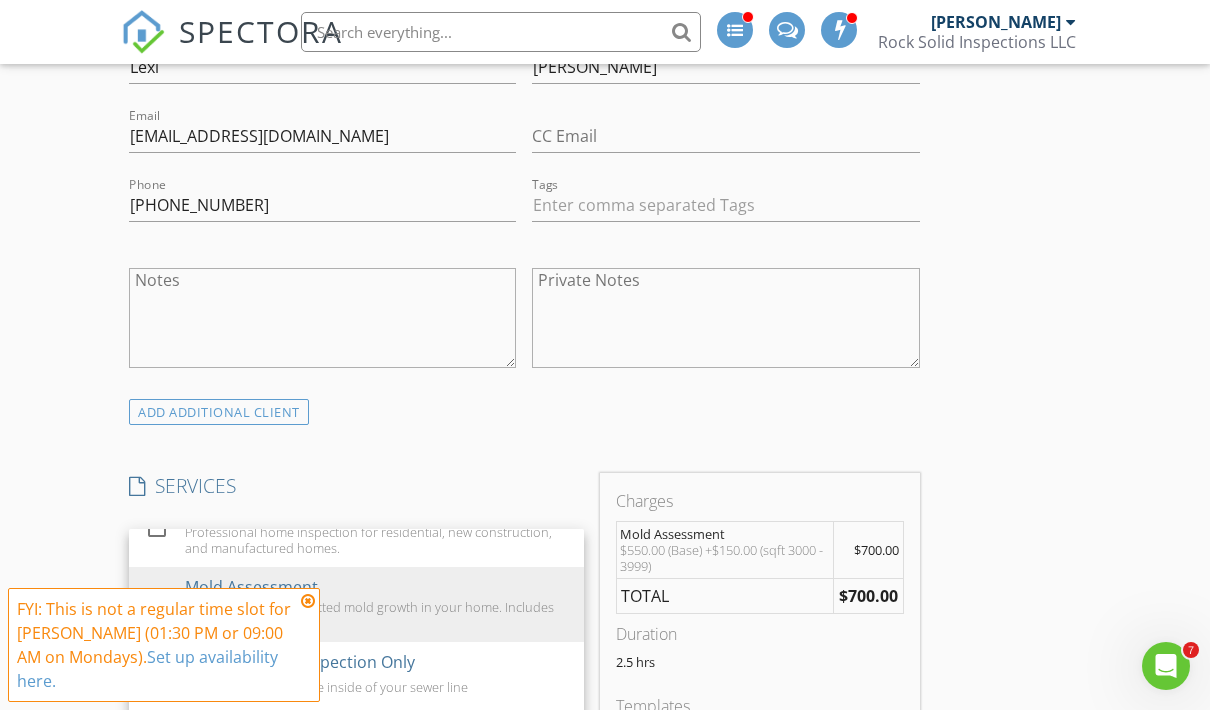 click on "New Inspection
INSPECTOR(S)
check_box   Brad Cisek   PRIMARY   Brad Cisek arrow_drop_down   check_box_outline_blank Brad Cisek specifically requested
Date/Time
Location
Address Search       Address 16351 Pascal Dr   Unit   City Prairieville   State LA   Zip 70769   County Ascension Parish     Square Feet 3071   Year Built   Foundation Slab arrow_drop_down     Brad Cisek     14.7 miles     (42 minutes)
client
check_box Enable Client CC email for this inspection   Client Search     check_box_outline_blank Client is a Company/Organization     First Name Lexi   Last Name Roussel   Email lexiann512@yahoo.com   CC Email   Phone 225-218-3387         Tags         Notes   Private Notes
ADD ADDITIONAL client
SERVICES
check_box_outline_blank   Residential Home Inspection" at bounding box center [605, 1028] 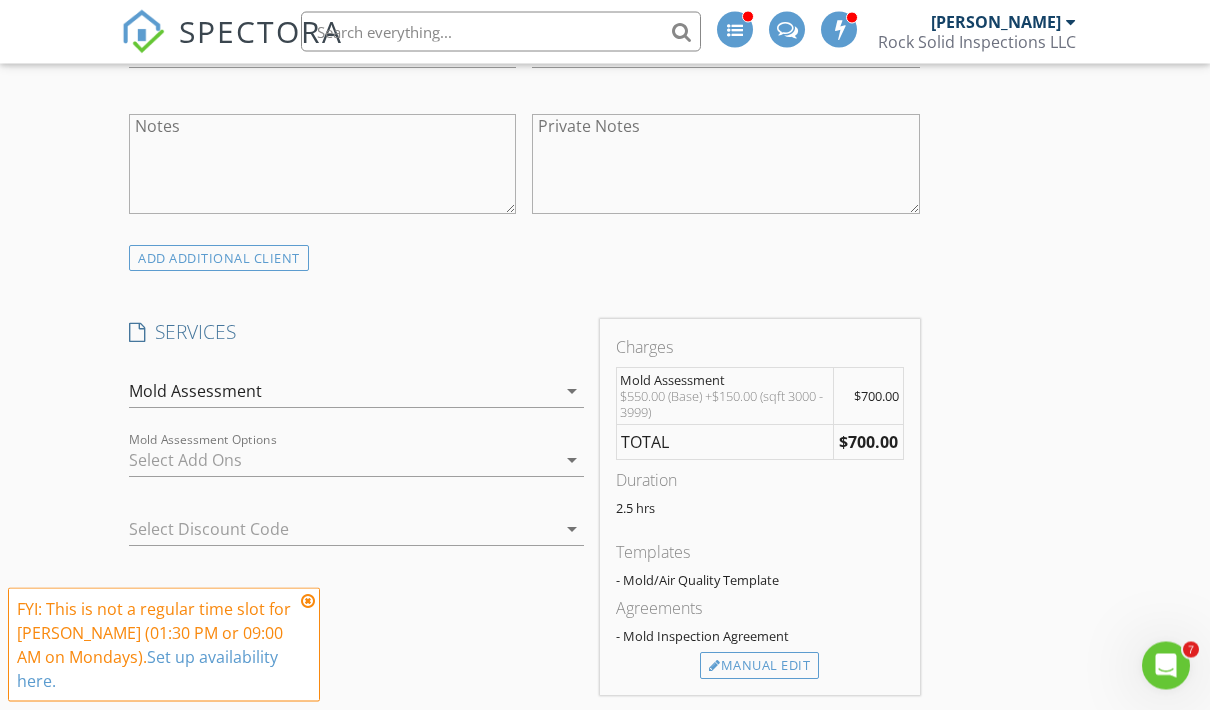 scroll, scrollTop: 1358, scrollLeft: 0, axis: vertical 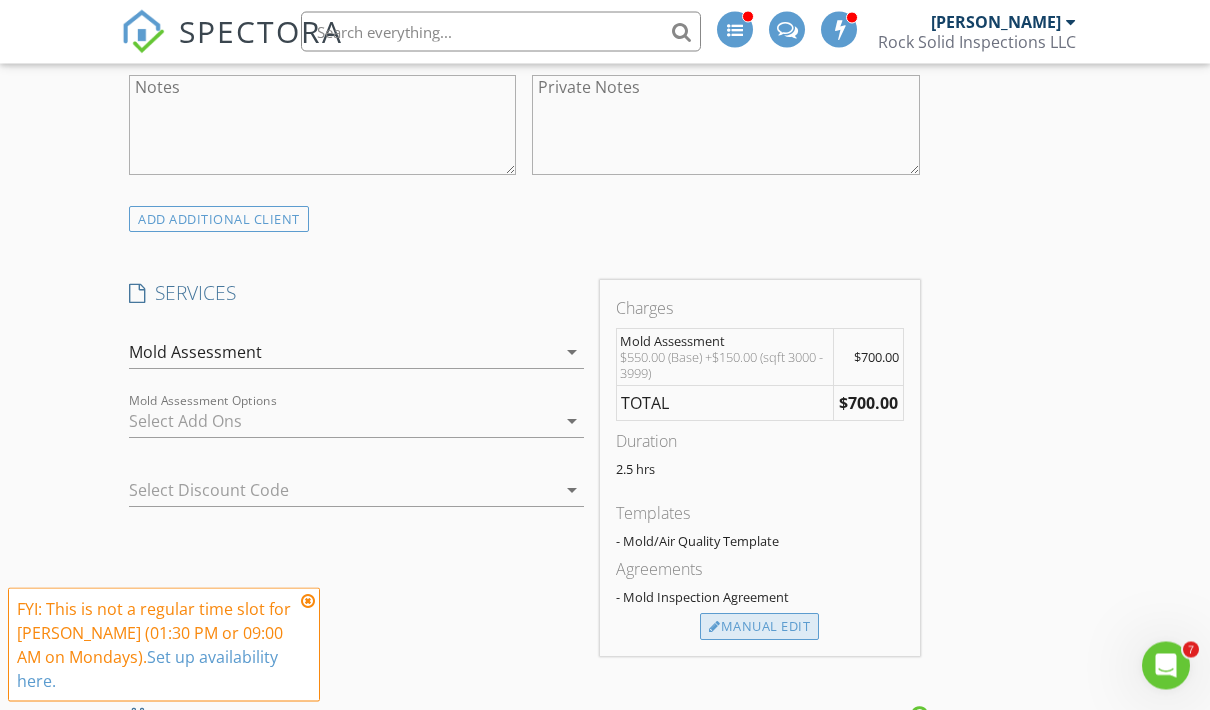 click on "Manual Edit" at bounding box center (759, 628) 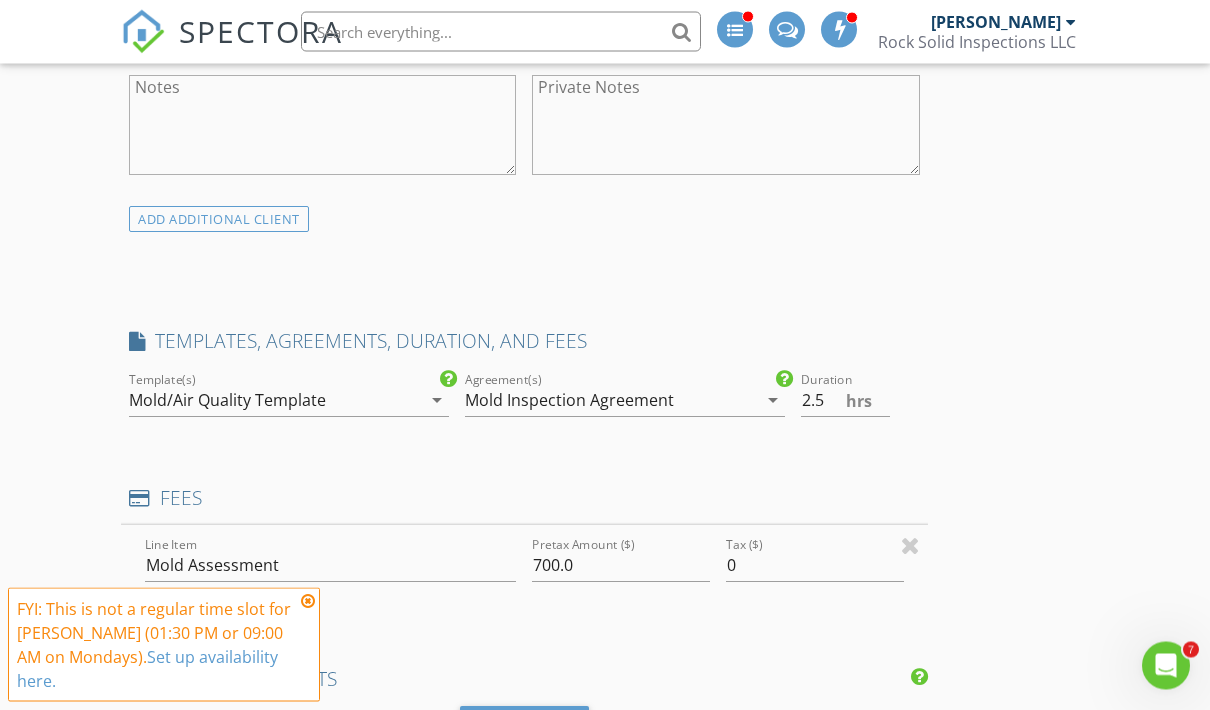 scroll, scrollTop: 1359, scrollLeft: 0, axis: vertical 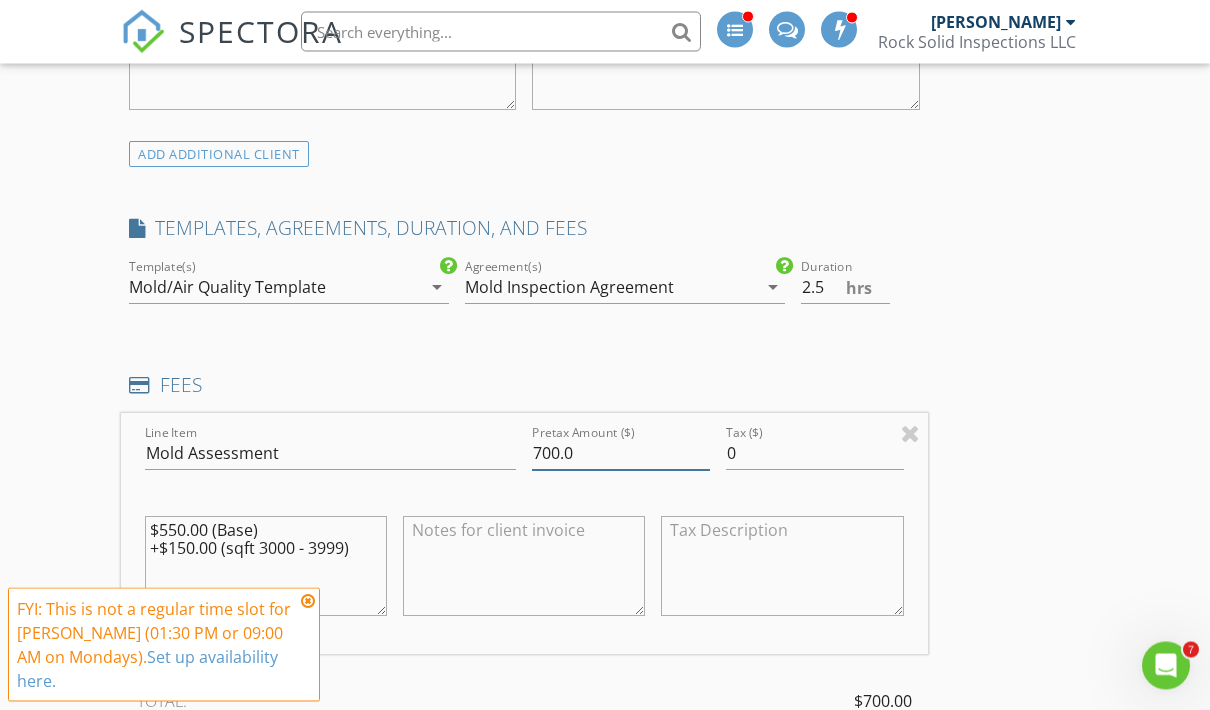 click on "700.0" at bounding box center (621, 454) 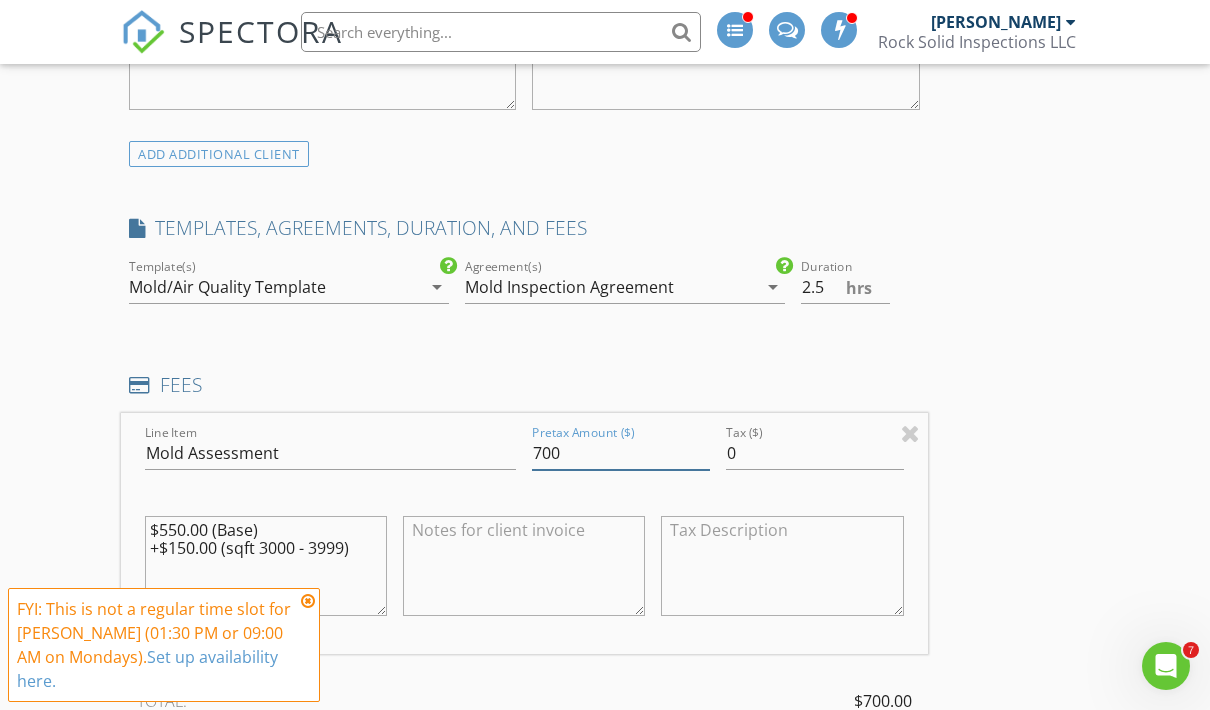 scroll, scrollTop: 1423, scrollLeft: 0, axis: vertical 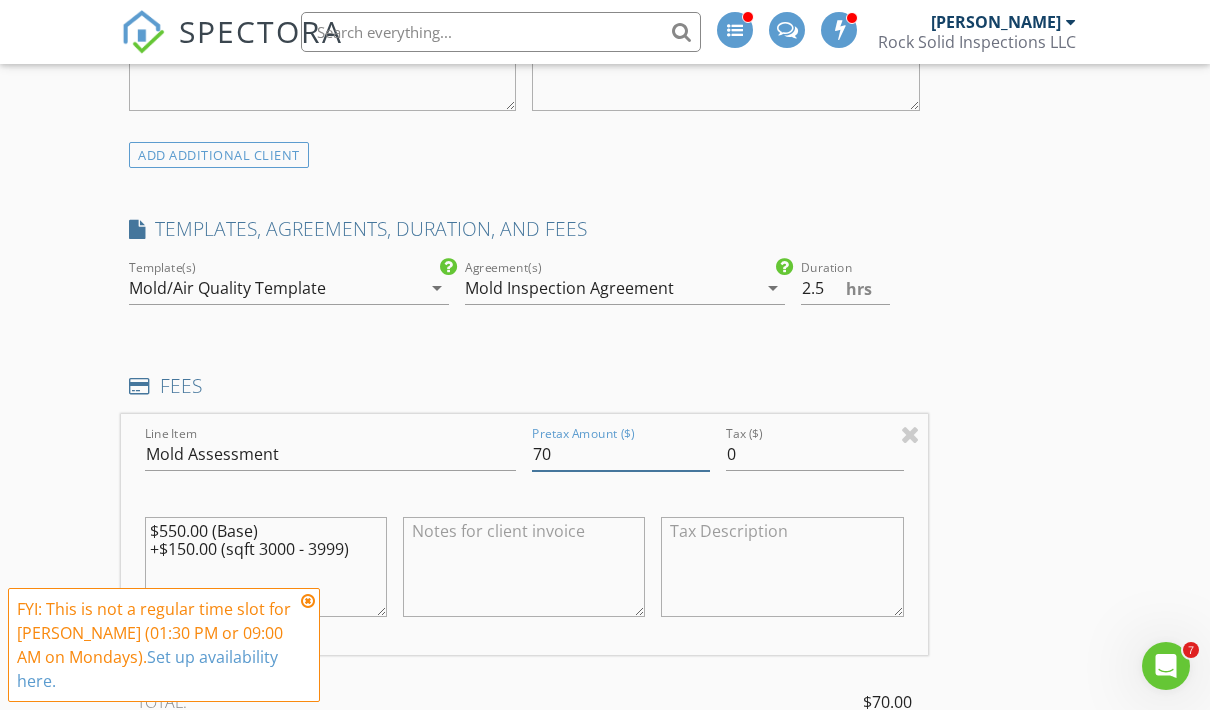 type on "7" 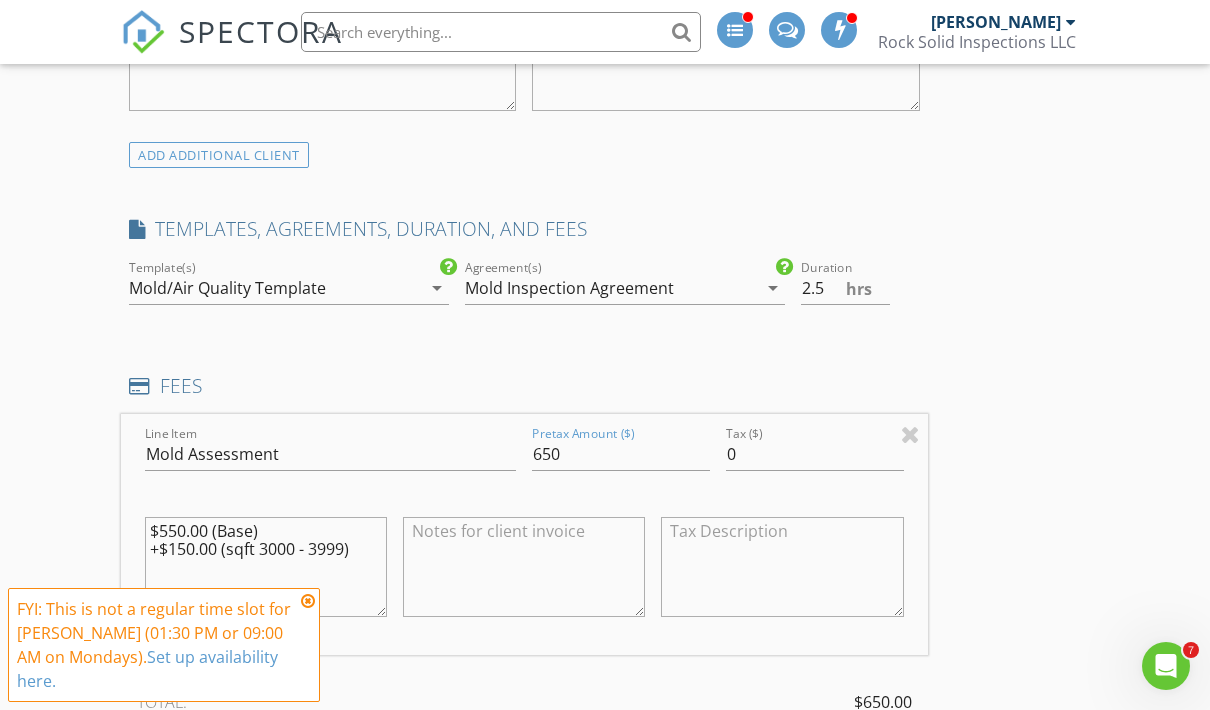 click on "FEES" at bounding box center [524, 386] 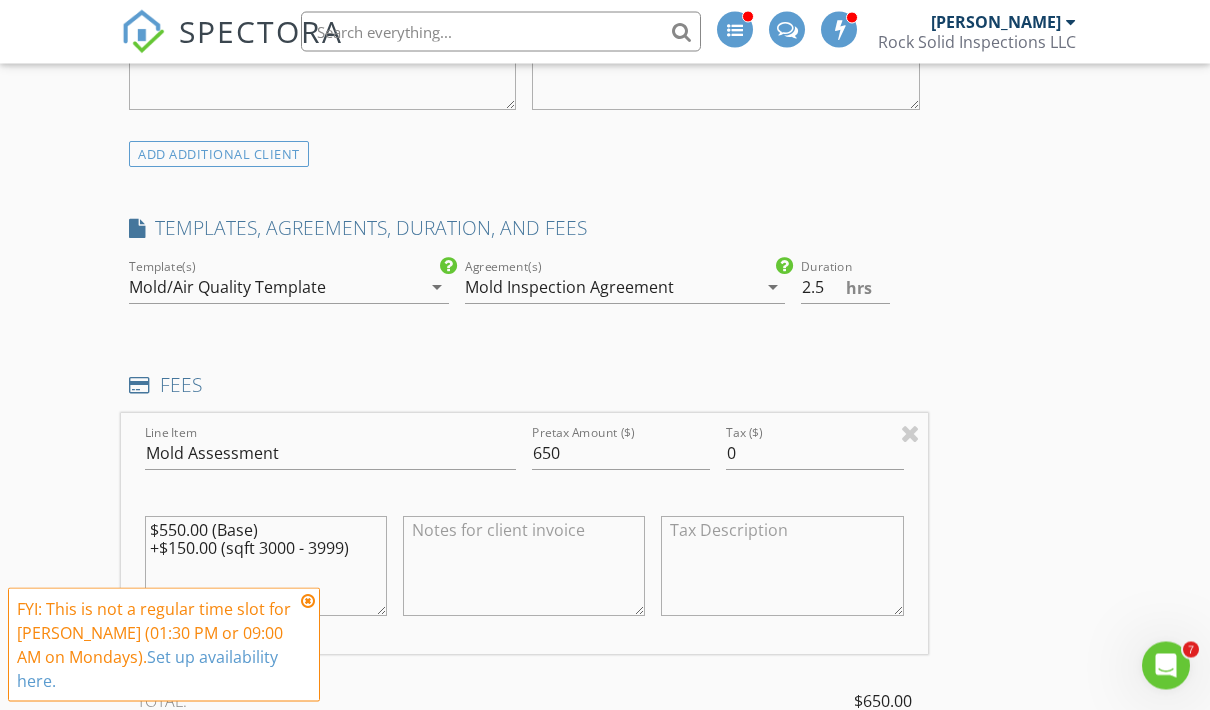 scroll, scrollTop: 1535, scrollLeft: 0, axis: vertical 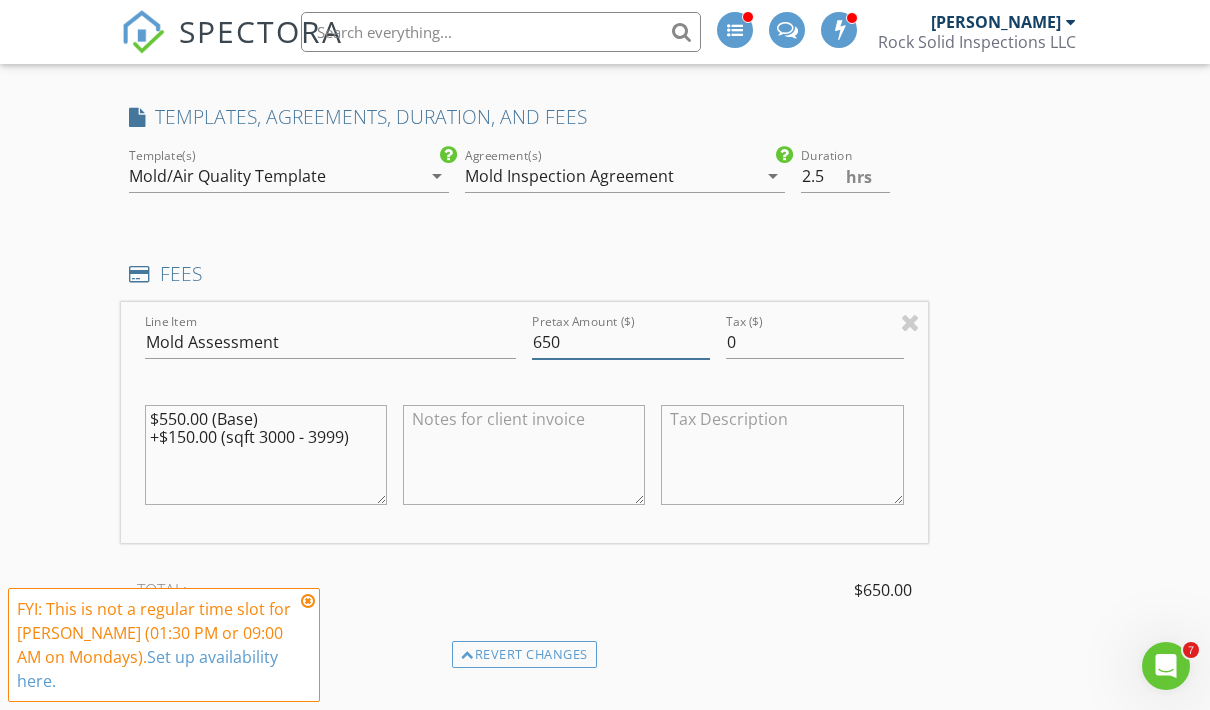 click on "650" at bounding box center (621, 342) 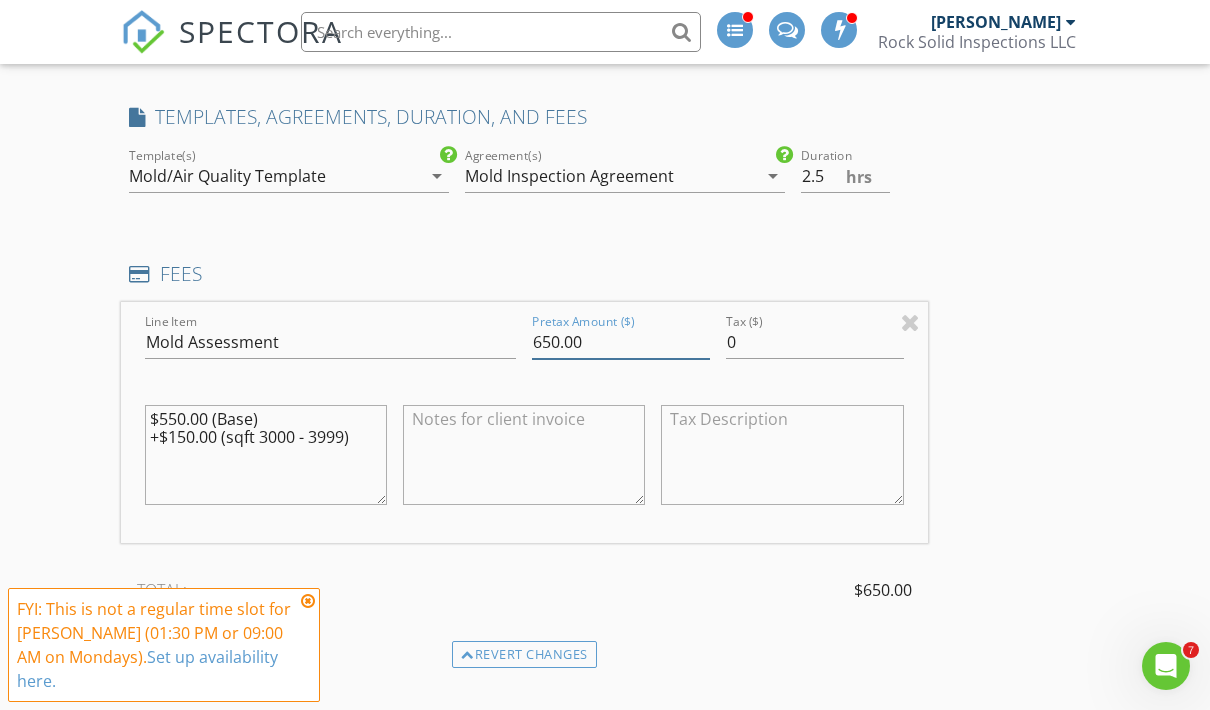 type on "650.00" 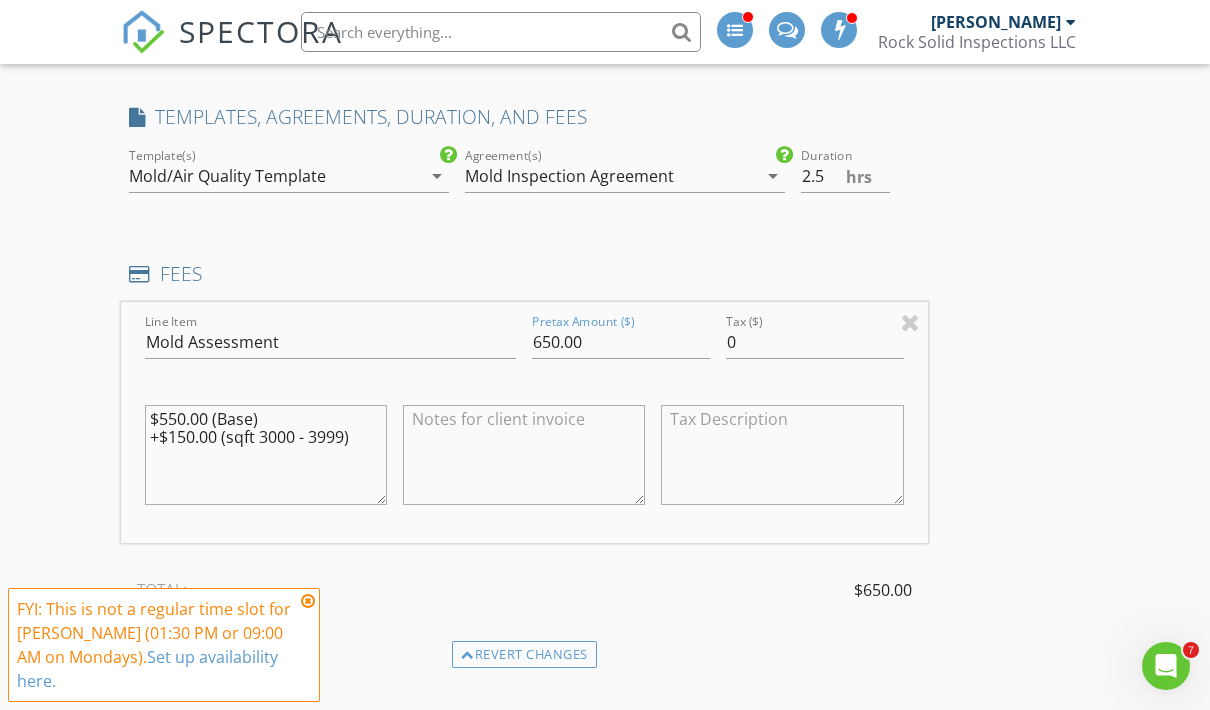 click on "TOTAL:   $650.00" at bounding box center [524, 590] 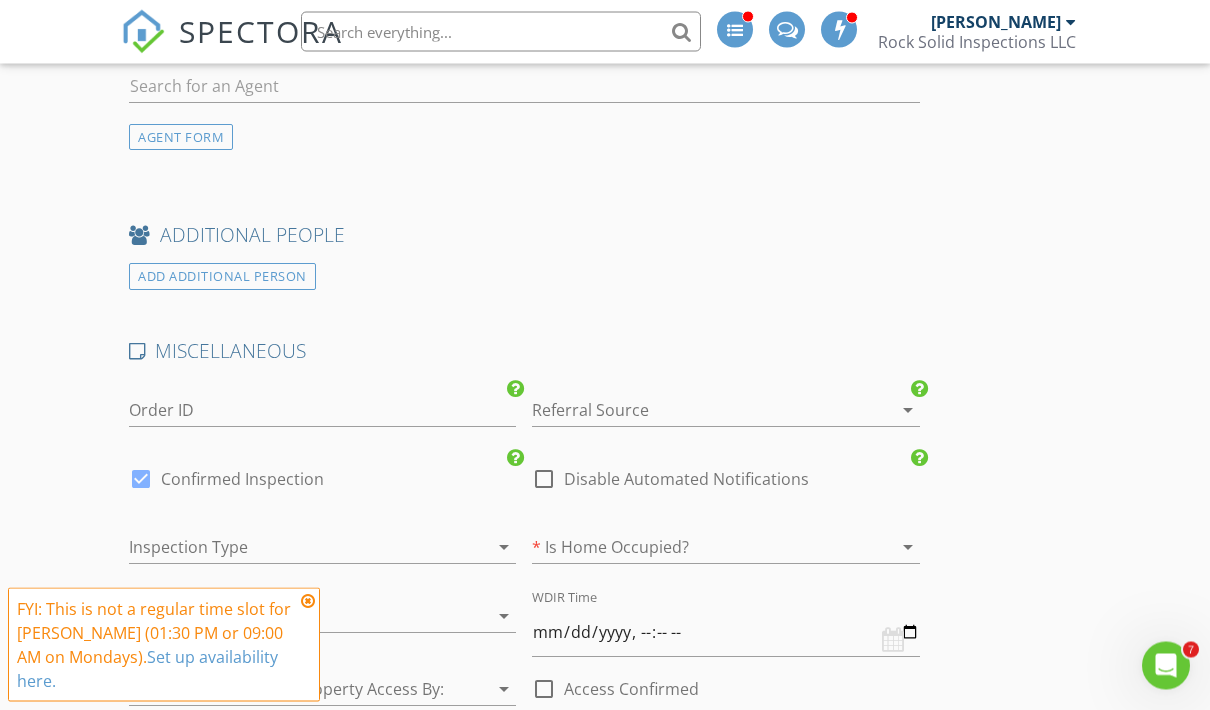 click at bounding box center [697, 411] 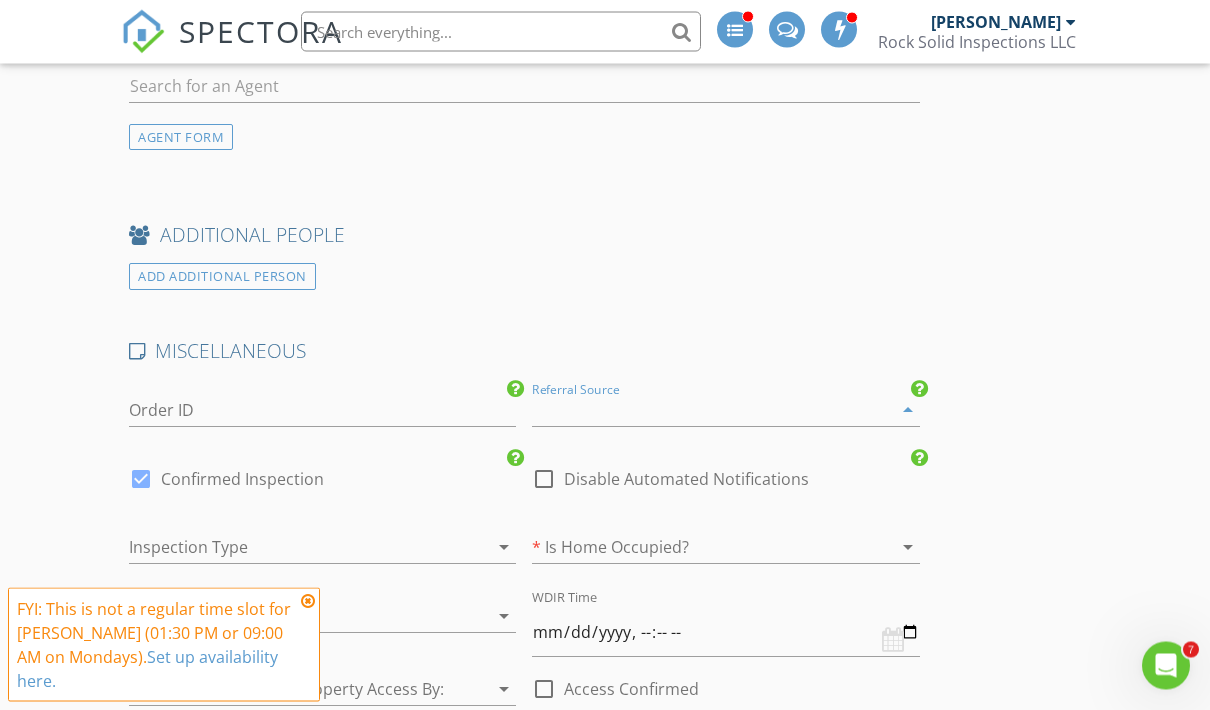 scroll, scrollTop: 2856, scrollLeft: 0, axis: vertical 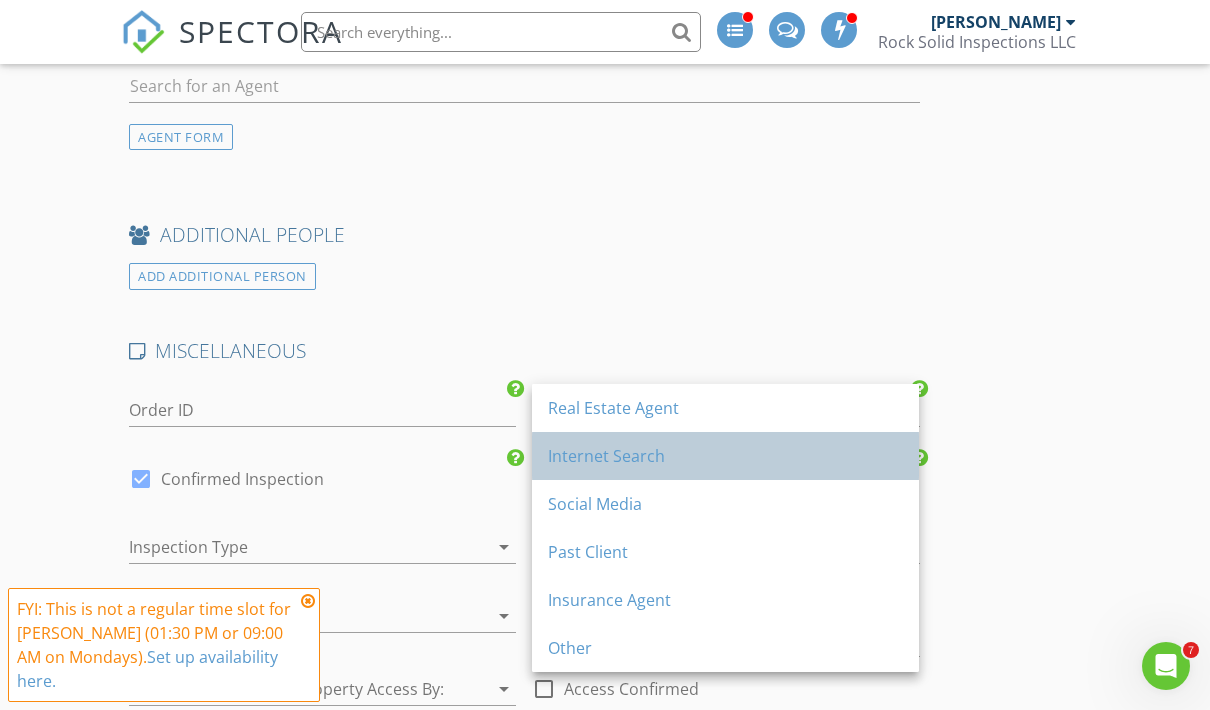 click on "Internet Search" at bounding box center [725, 456] 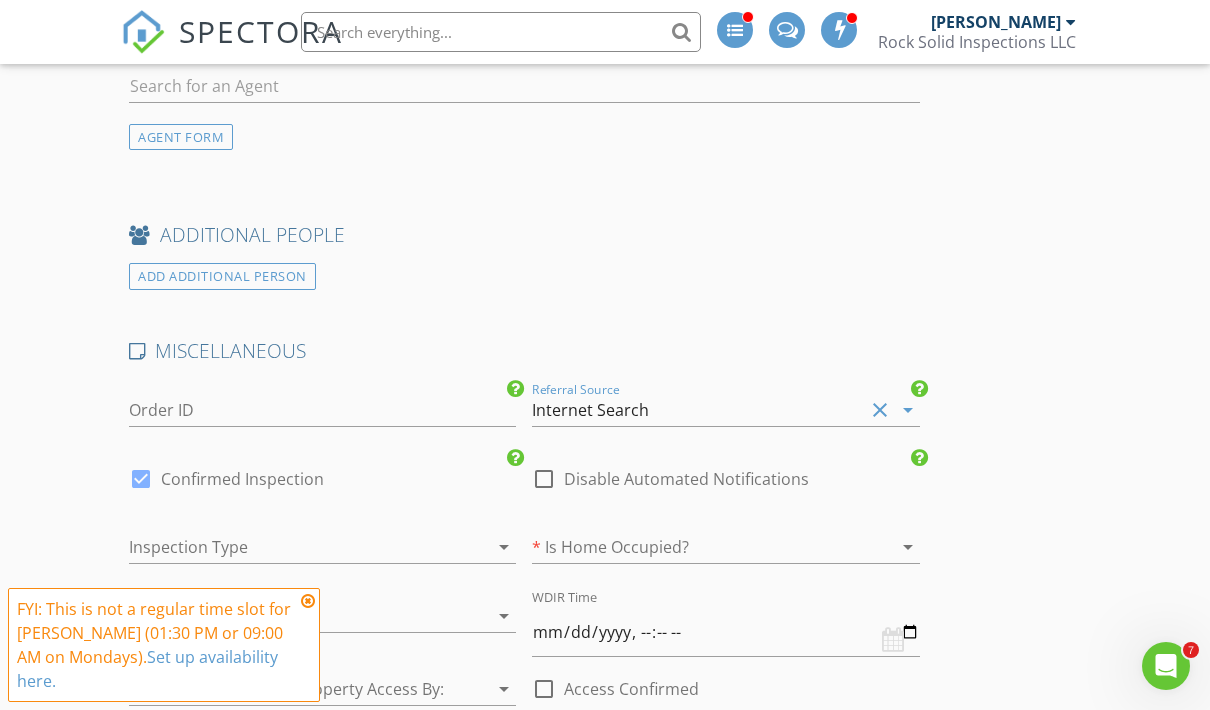 click on "Inspection Type arrow_drop_down" at bounding box center [322, 547] 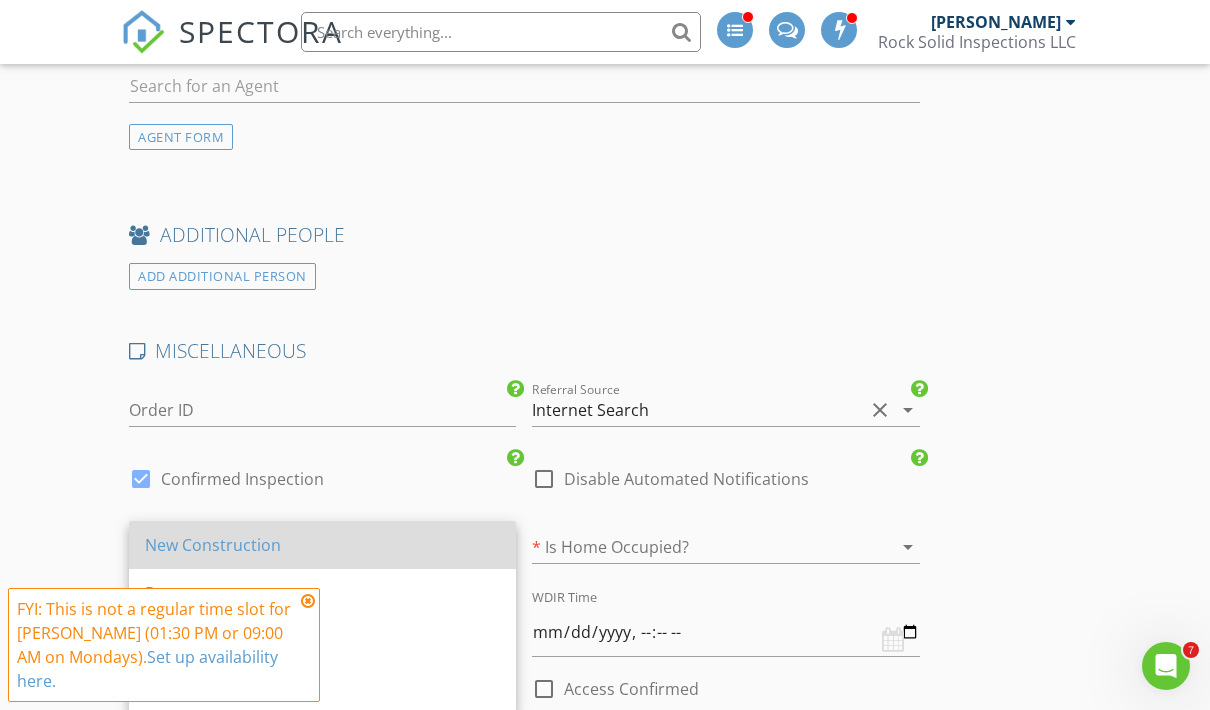 click on "New Construction" at bounding box center (322, 545) 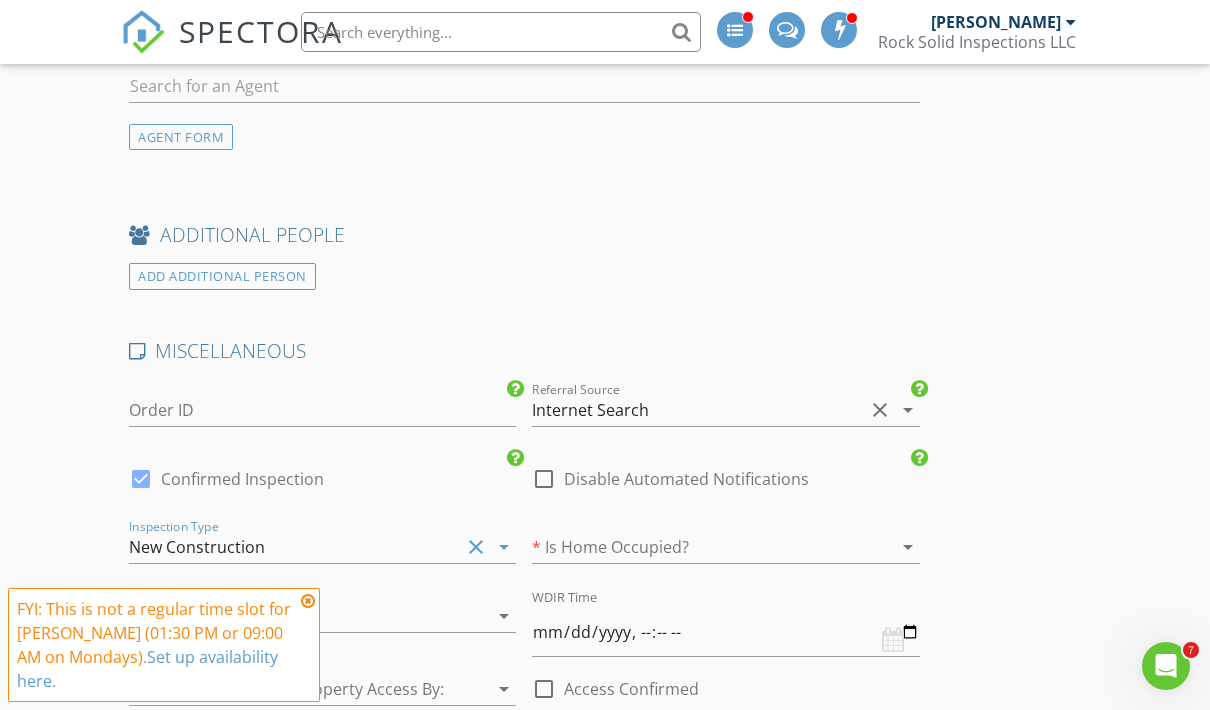 click on "New Construction" at bounding box center (294, 547) 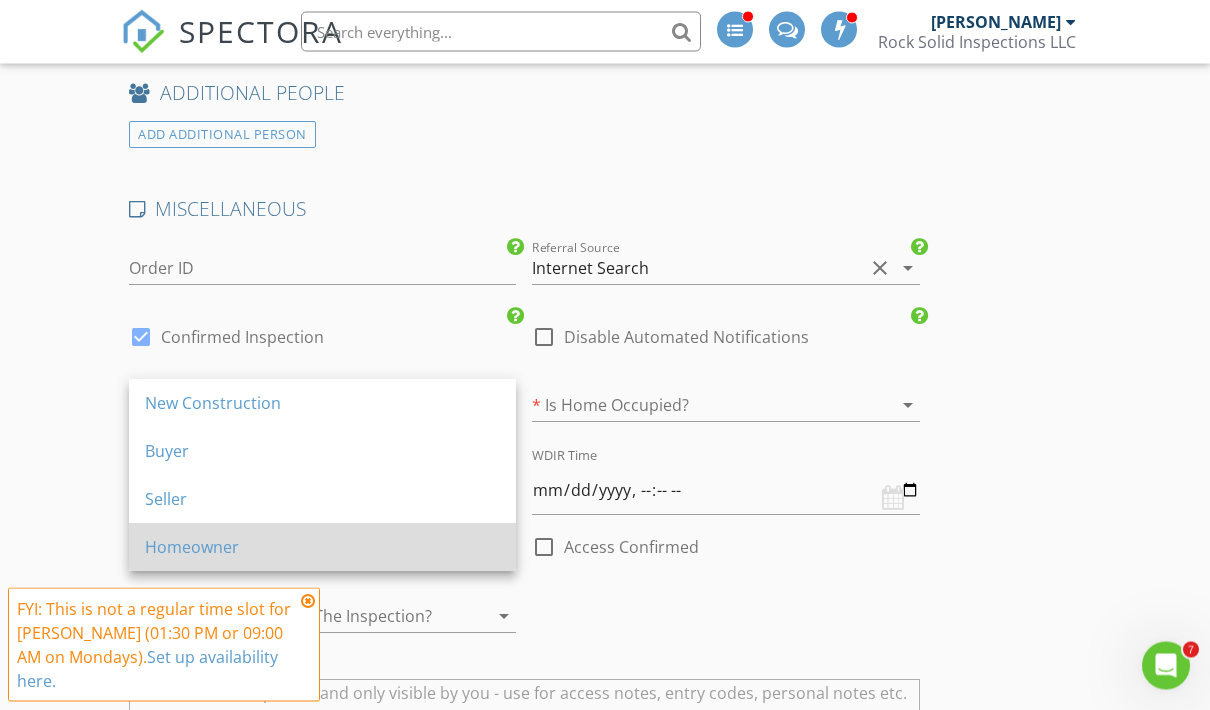 click on "Homeowner" at bounding box center (322, 548) 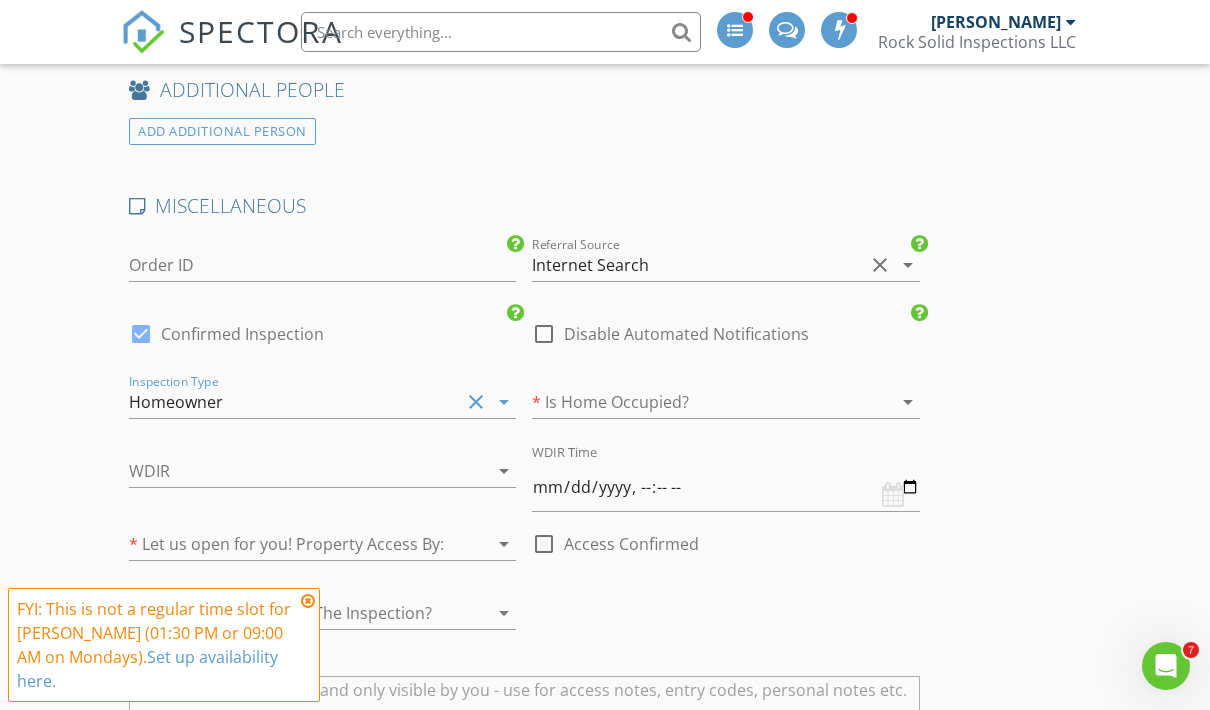 click at bounding box center [697, 402] 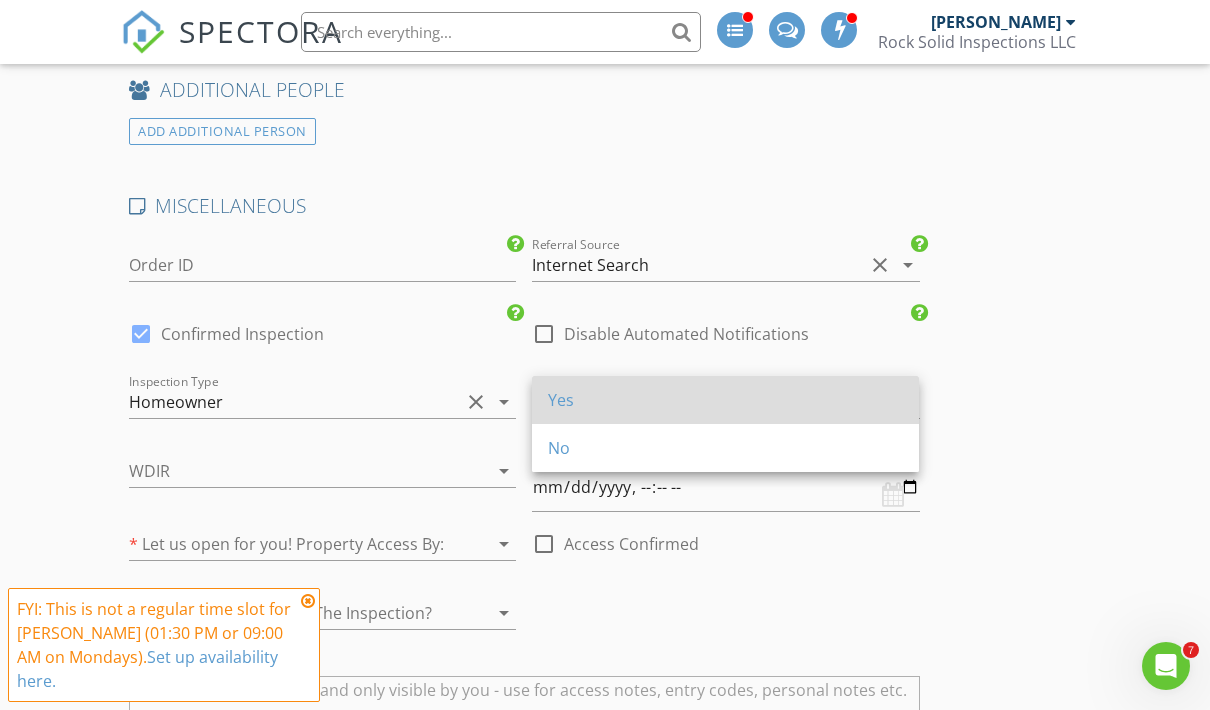 click on "Yes" at bounding box center [725, 400] 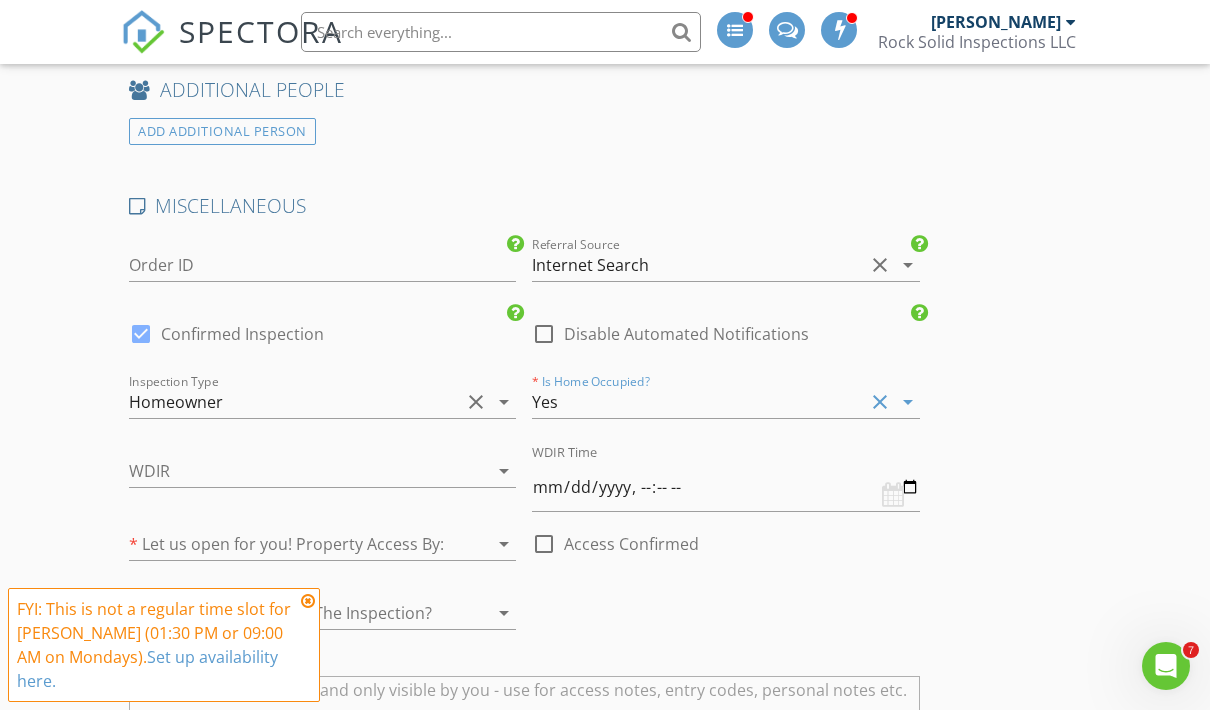 click at bounding box center [474, 544] 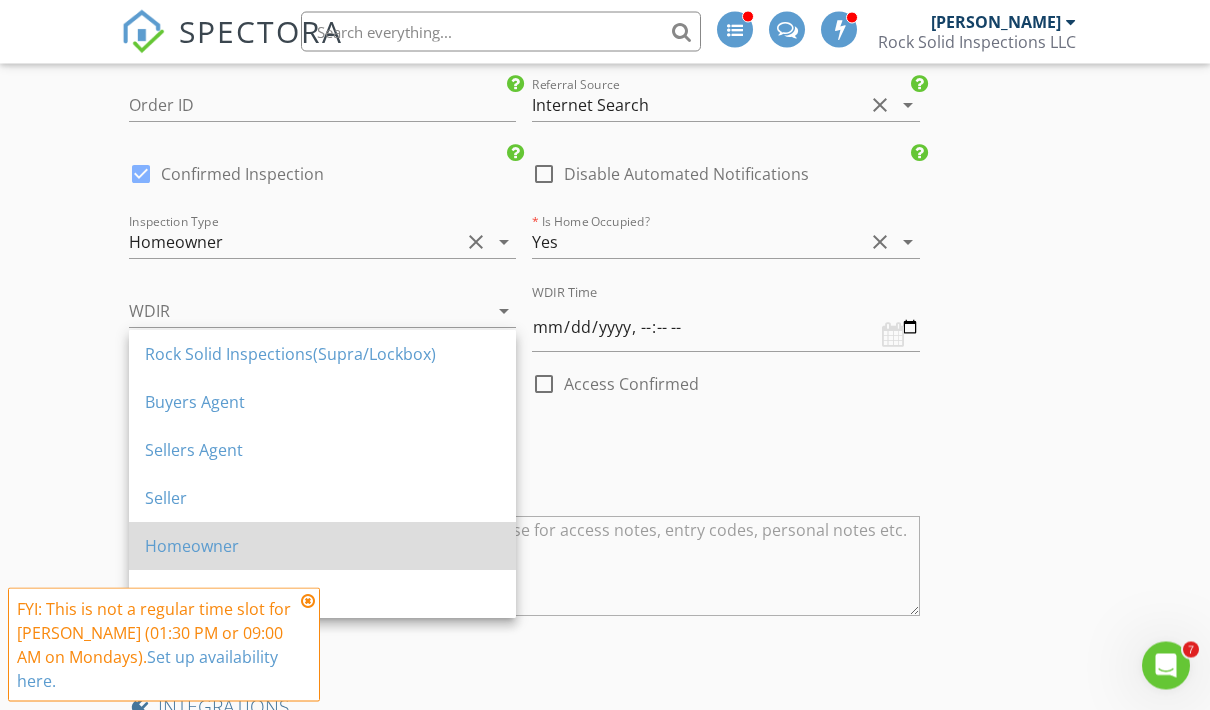 click on "Homeowner" at bounding box center (322, 547) 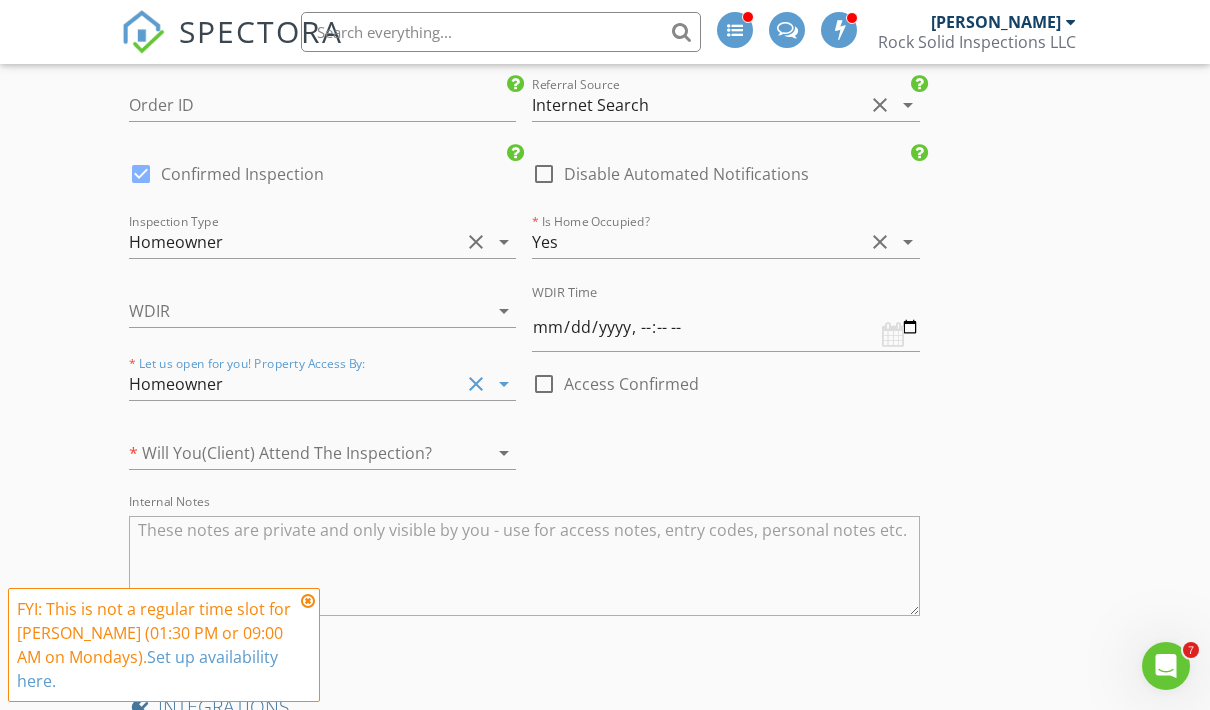 click on "*   Will You(Client) Attend The Inspection? arrow_drop_down" at bounding box center [322, 455] 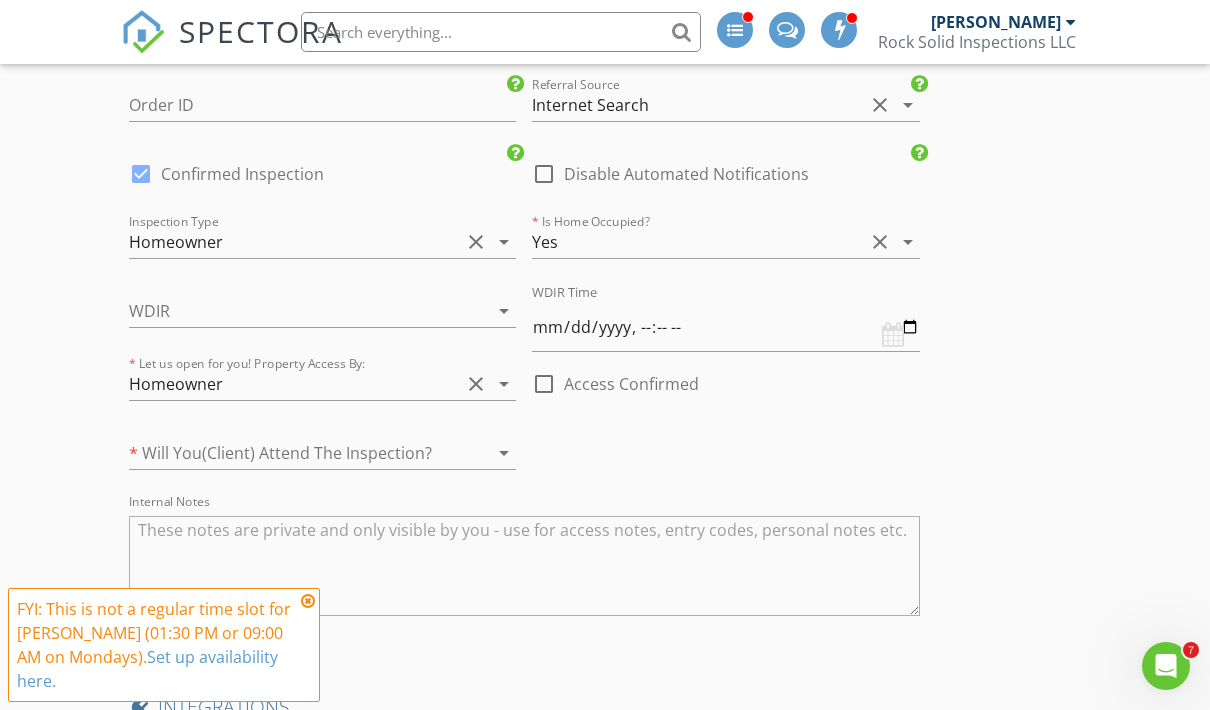 click at bounding box center (294, 453) 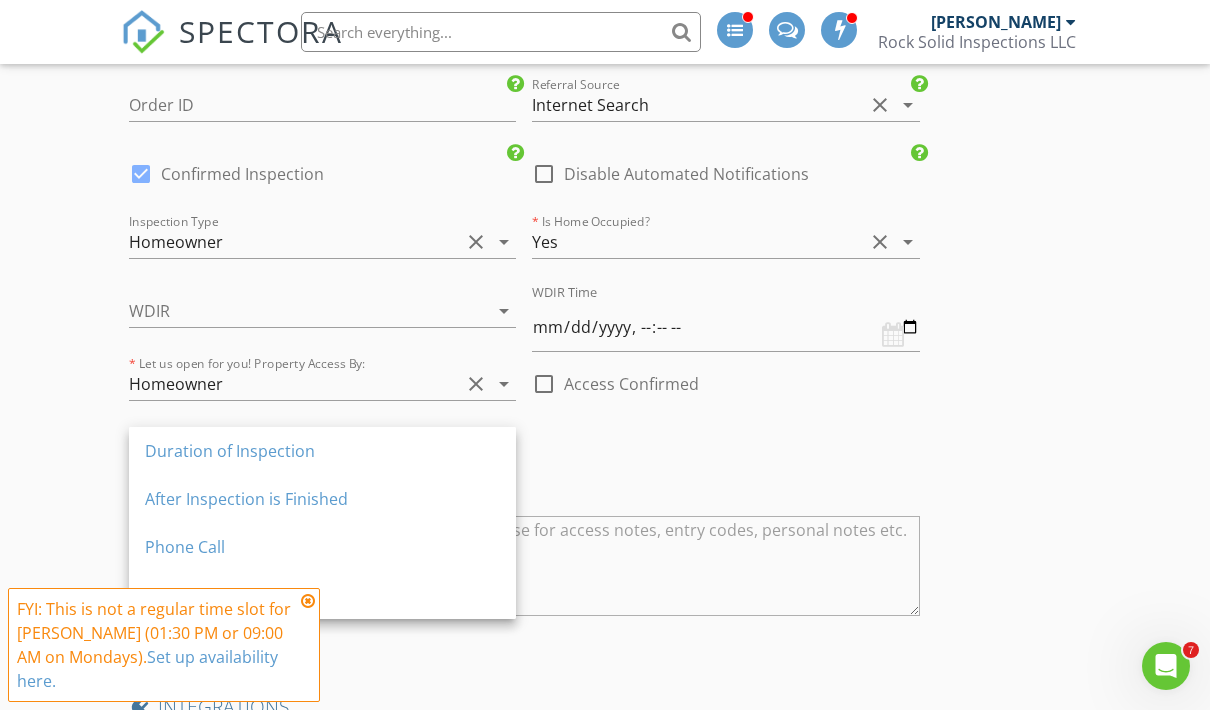 click on "Duration of Inspection" at bounding box center (322, 451) 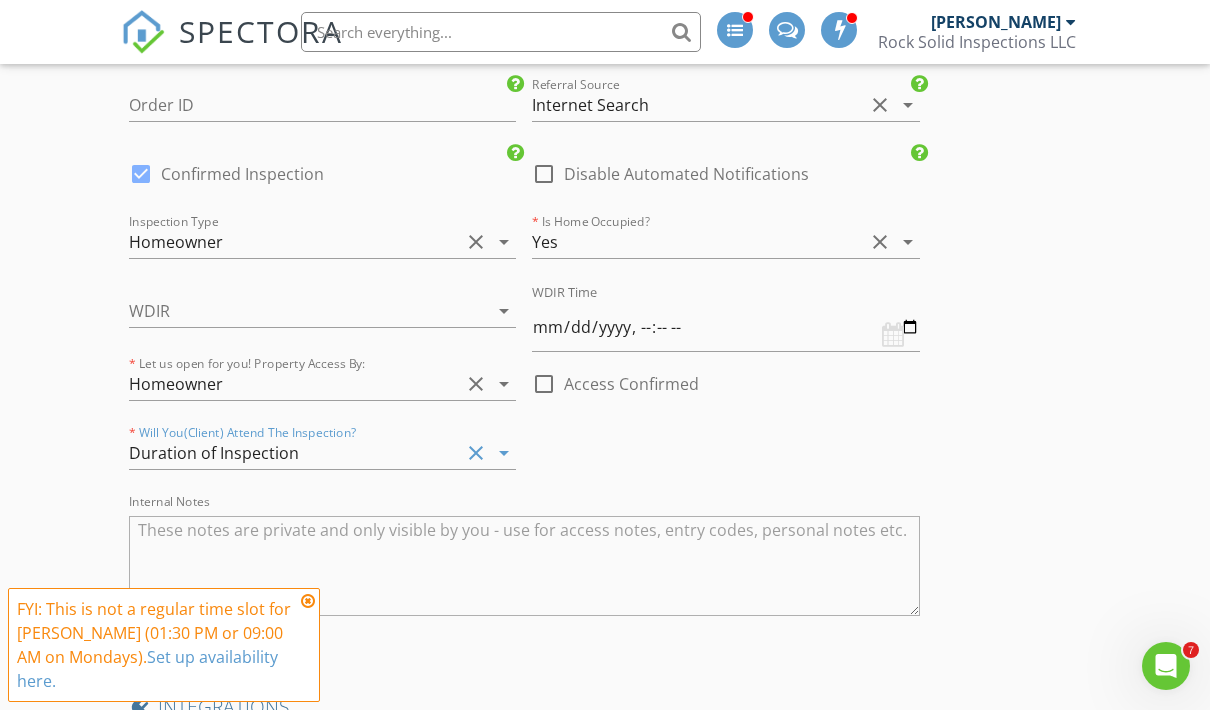 click at bounding box center [544, 384] 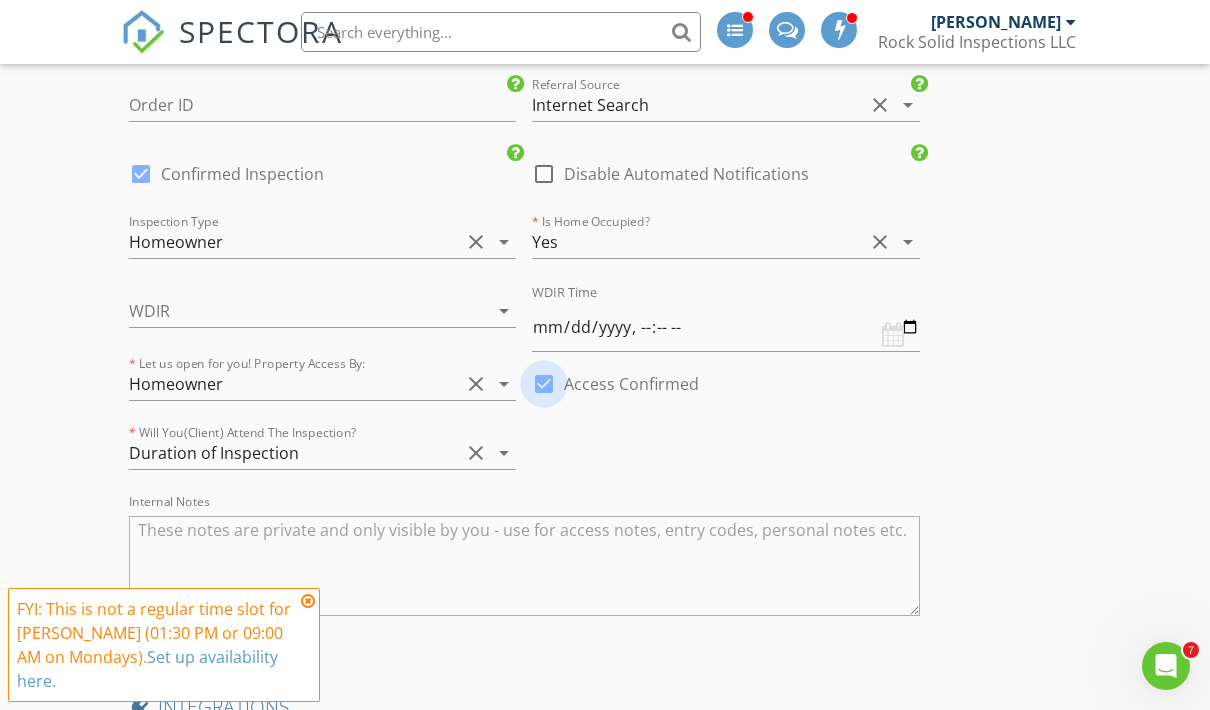 checkbox on "true" 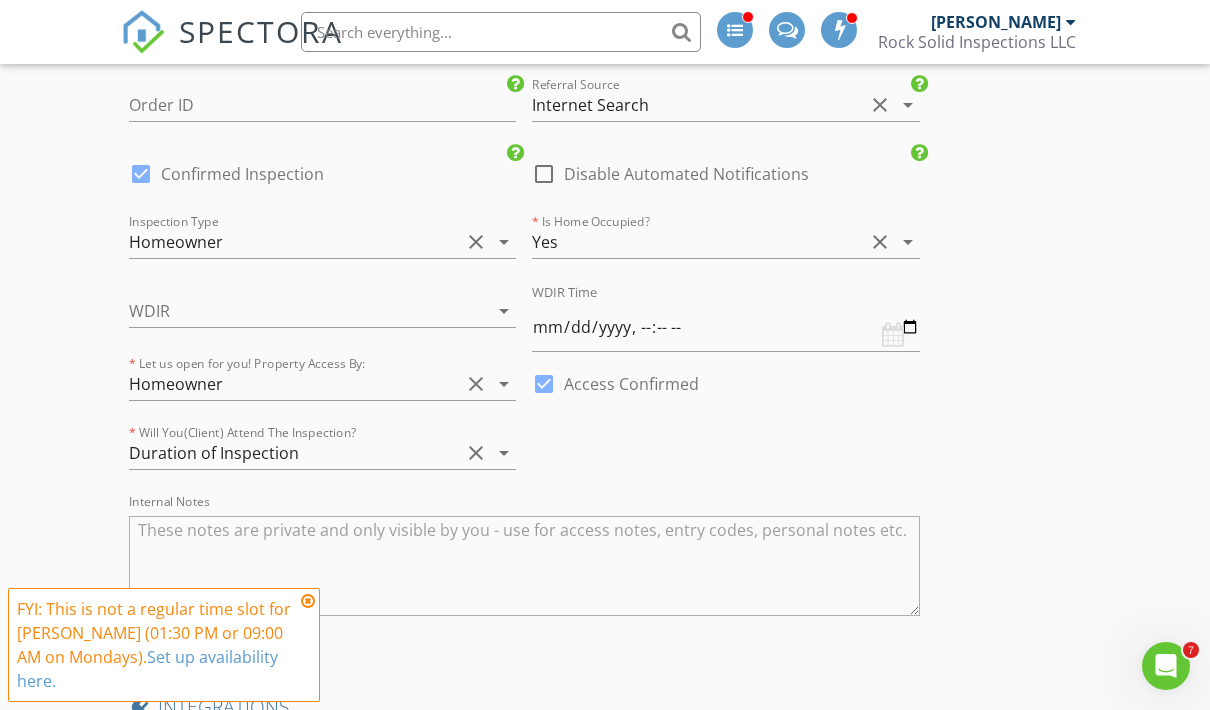 click on "MISCELLANEOUS
Order ID     Referral Source Internet Search clear arrow_drop_down     check_box Confirmed Inspection     check_box_outline_blank Disable Automated Notifications         Inspection Type Homeowner clear arrow_drop_down       *   Is Home Occupied? Yes clear arrow_drop_down         WDIR arrow_drop_down
WDIR Time
*   Let us open for you!  Property Access By: Homeowner clear arrow_drop_down       check_box   Access Confirmed       *   Will You(Client) Attend The Inspection? Duration of Inspection clear arrow_drop_down       Internal Notes" at bounding box center [524, 339] 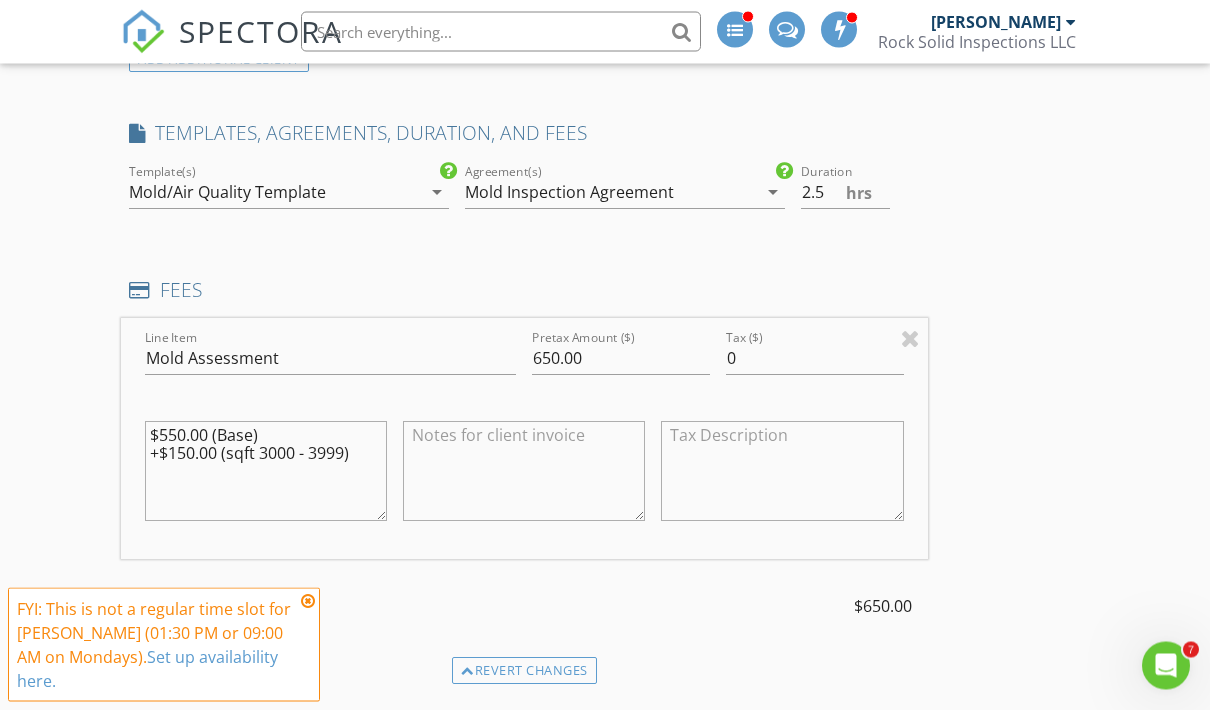 scroll, scrollTop: 1519, scrollLeft: 0, axis: vertical 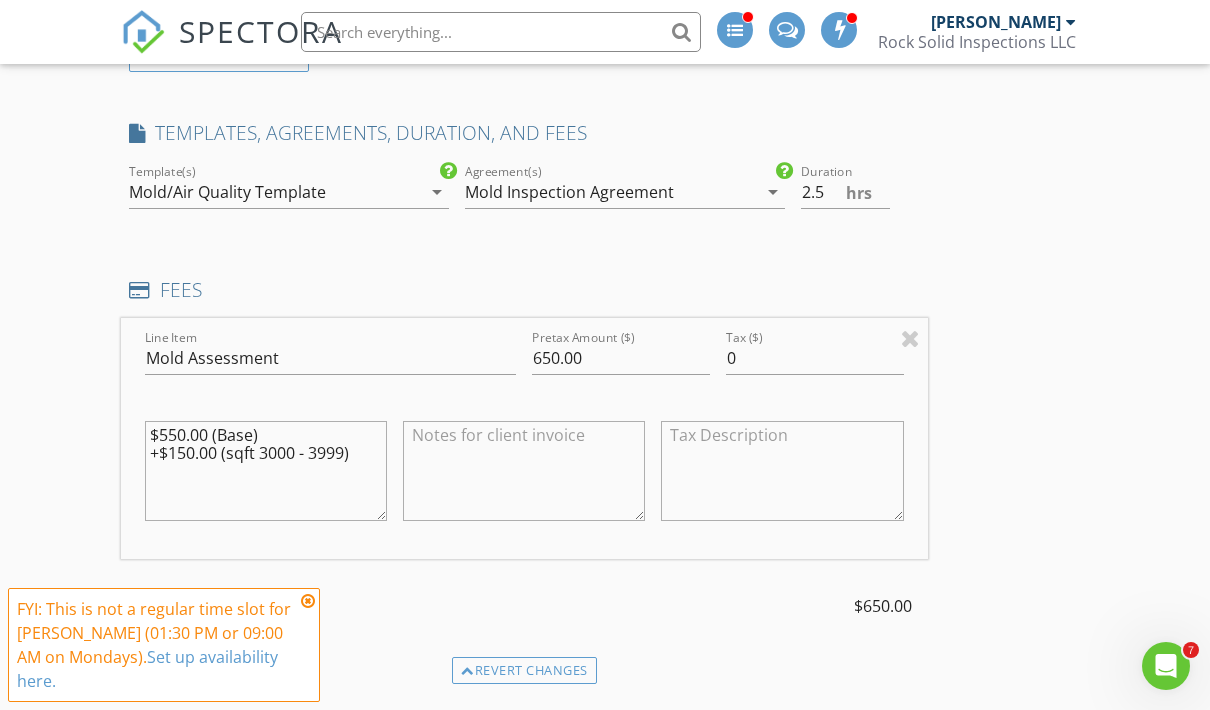 drag, startPoint x: 362, startPoint y: 450, endPoint x: 126, endPoint y: 451, distance: 236.00212 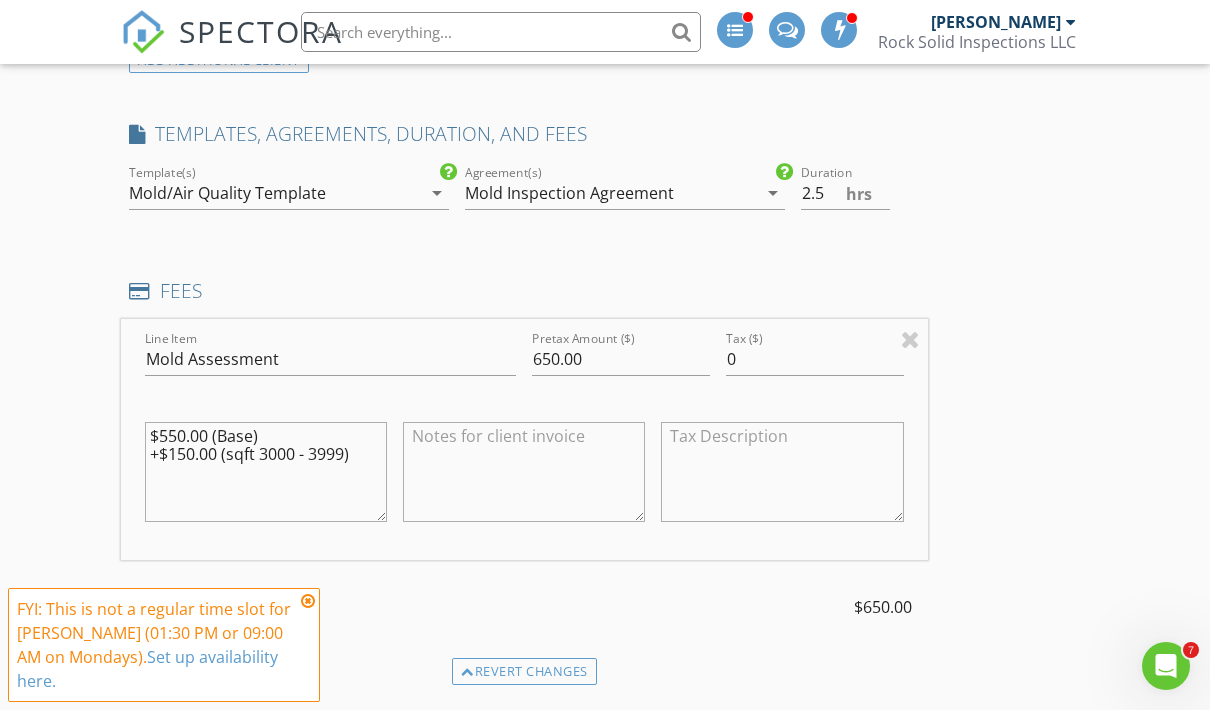 drag, startPoint x: 356, startPoint y: 446, endPoint x: 170, endPoint y: 445, distance: 186.00269 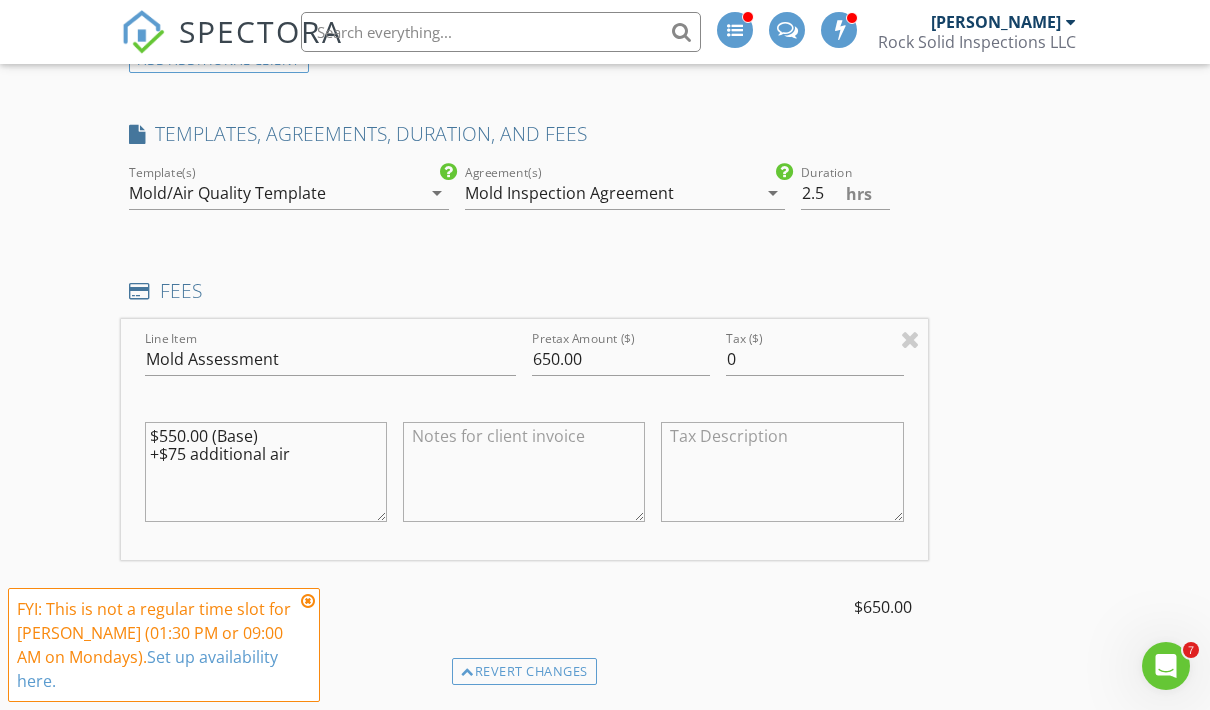 click on "Line Item Mold Assessment     Pretax Amount ($) 650.00   Tax ($) 0   $550.00 (Base)
+$75 additional air       TOTAL:   $650.00
Fee" at bounding box center (524, 488) 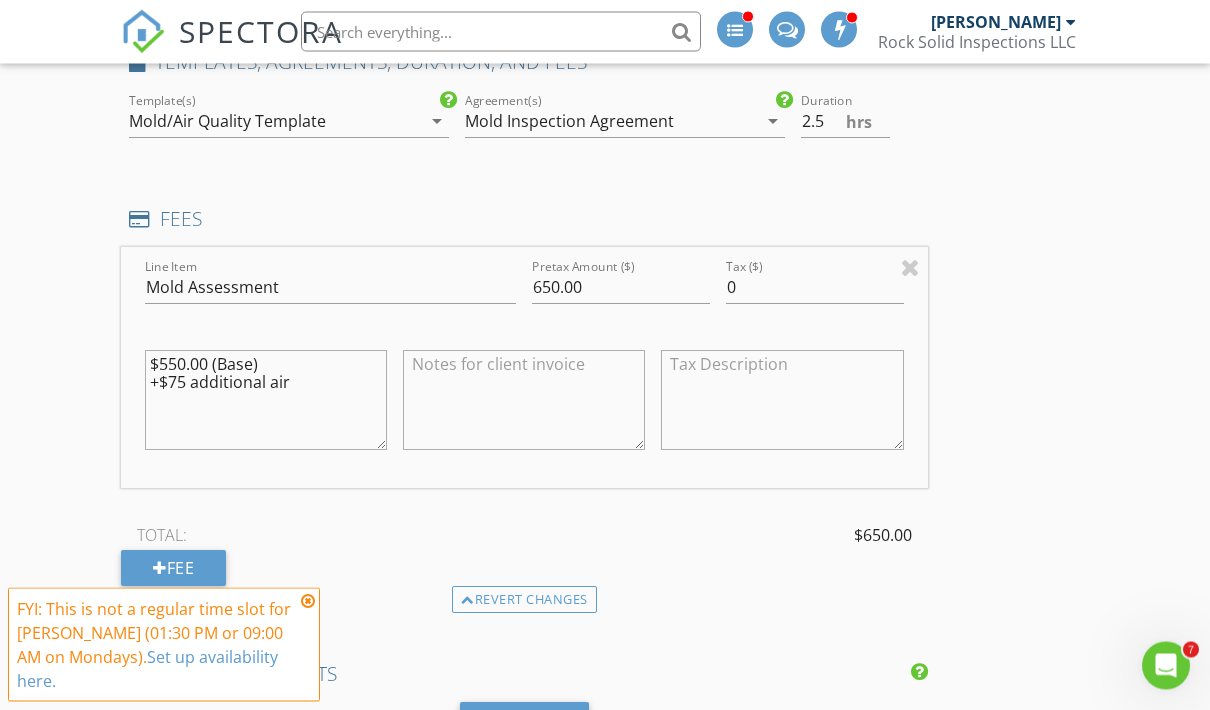 scroll, scrollTop: 1590, scrollLeft: 0, axis: vertical 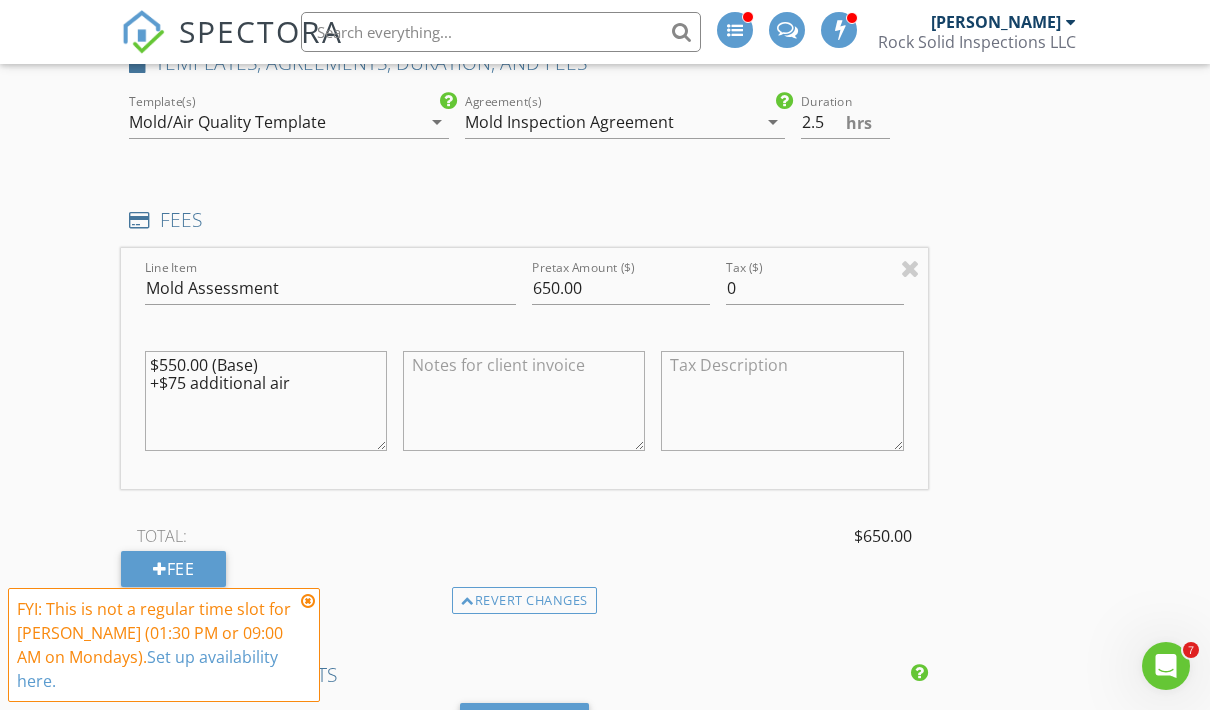 drag, startPoint x: 313, startPoint y: 379, endPoint x: 103, endPoint y: 370, distance: 210.19276 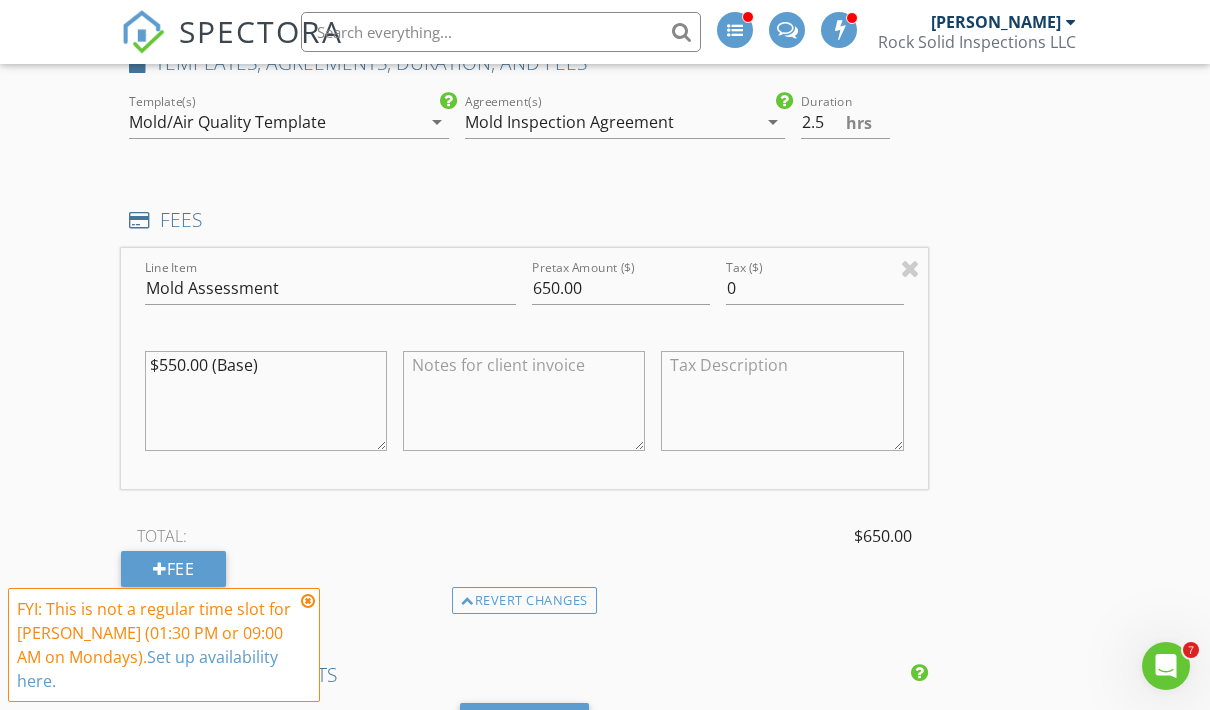 type on "$550.00 (Base)" 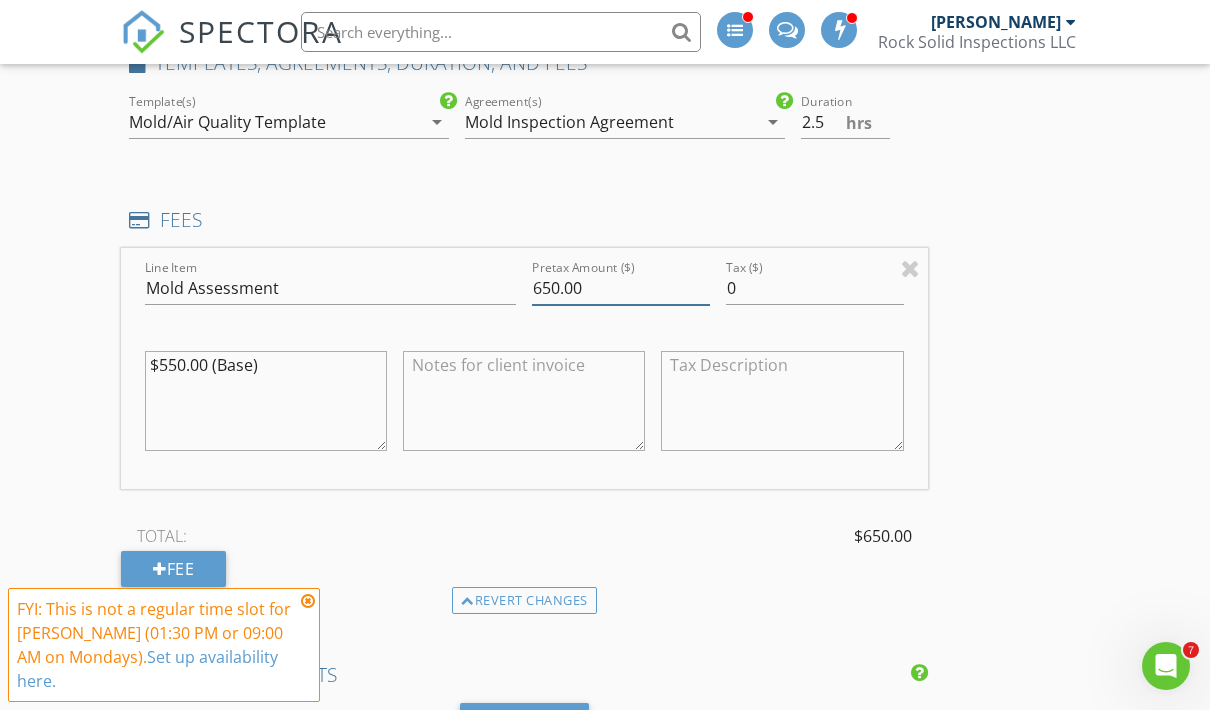 click on "650.00" at bounding box center (621, 288) 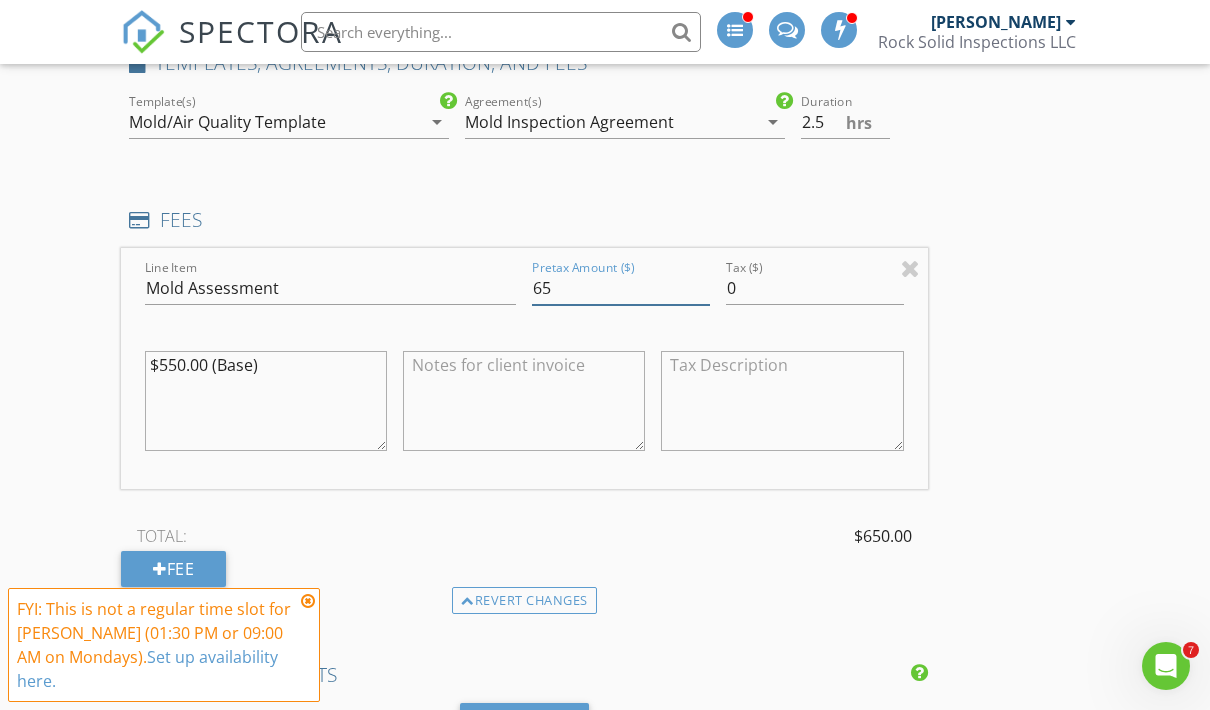 type on "6" 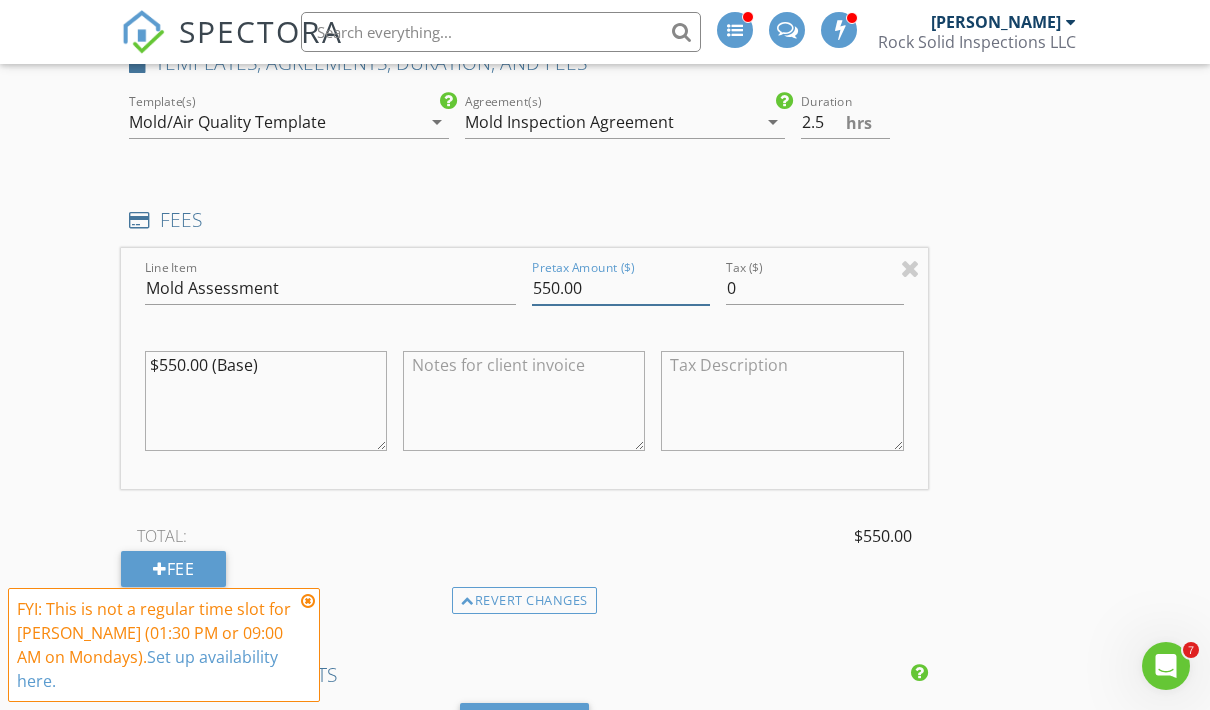 type on "550.00" 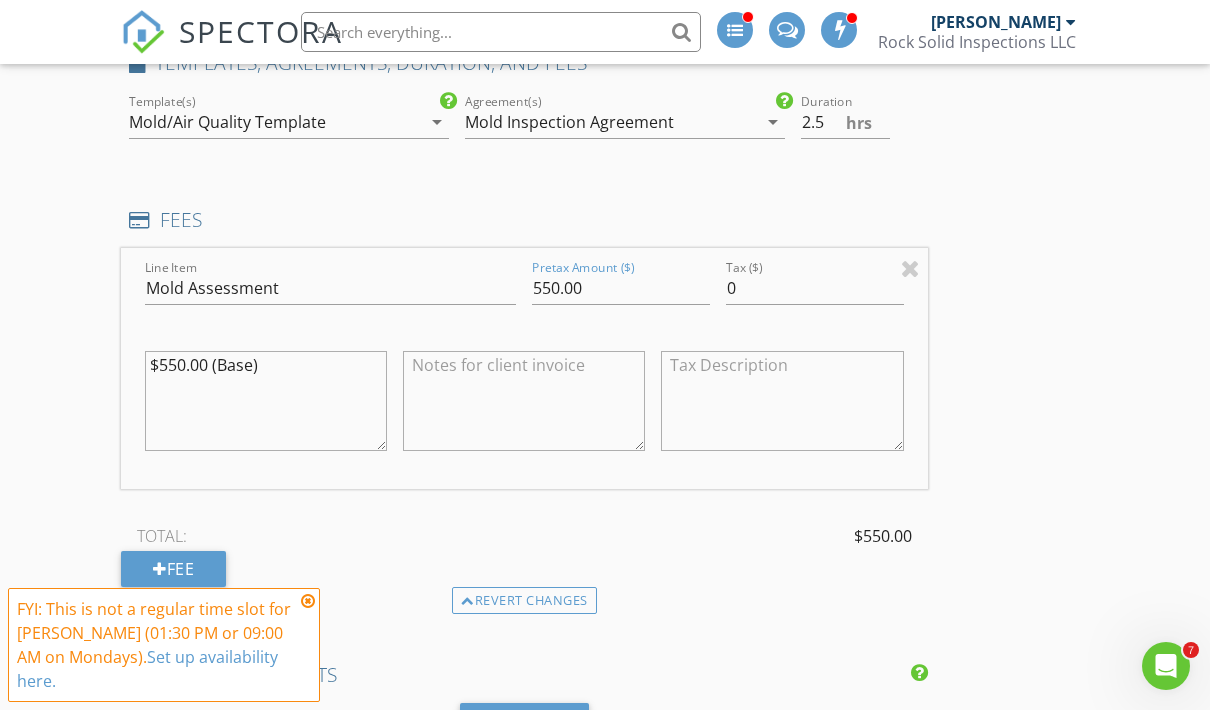 click on "Line Item Mold Assessment     Pretax Amount ($) 550.00   Tax ($) 0   $550.00 (Base)       TOTAL:   $550.00
Fee" at bounding box center [524, 417] 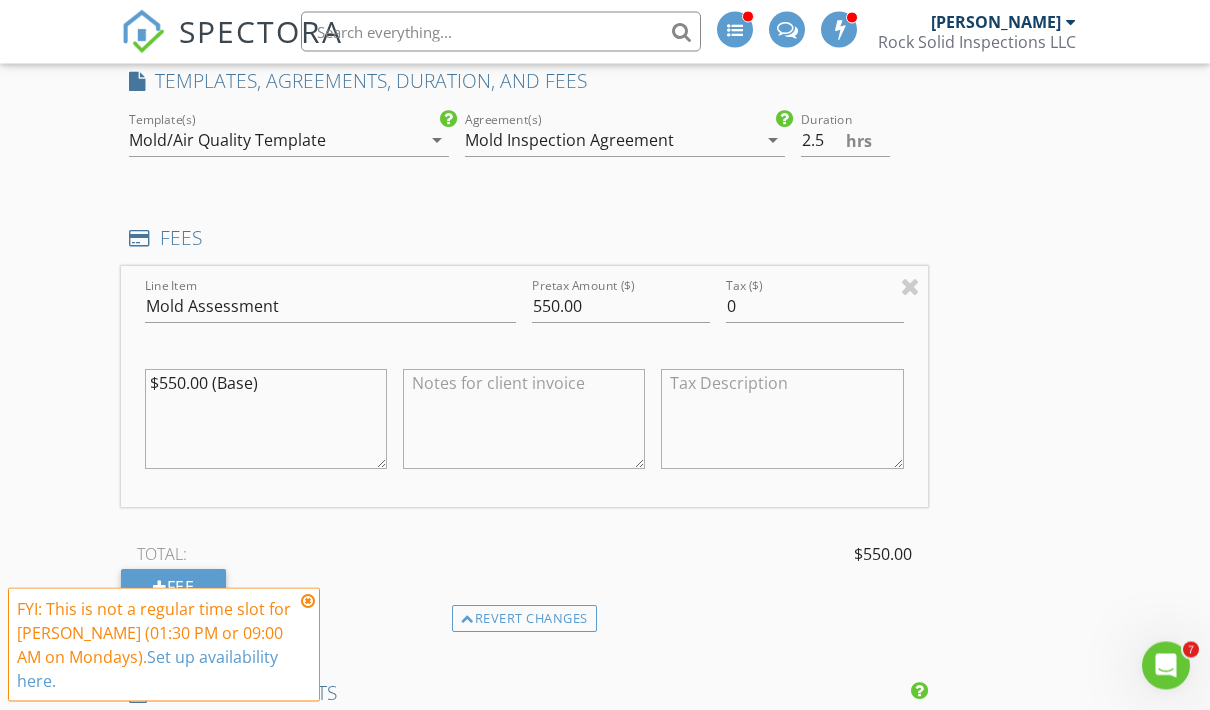 scroll, scrollTop: 1588, scrollLeft: 0, axis: vertical 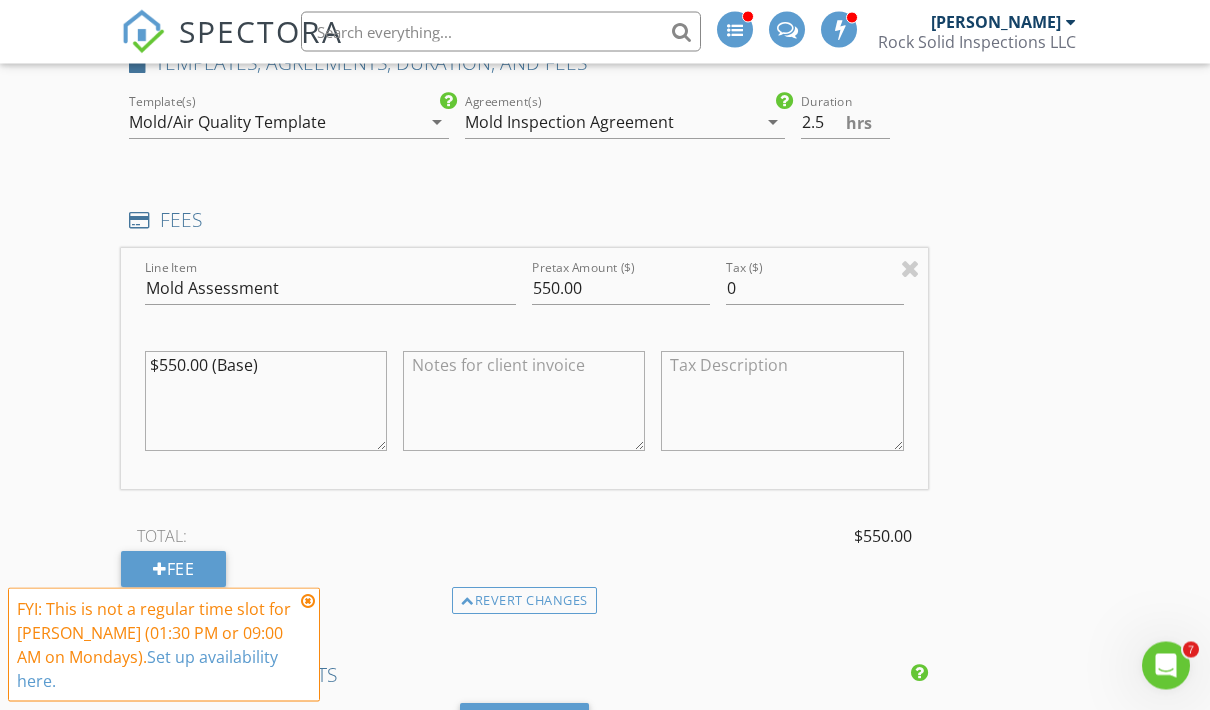 click on "TOTAL:   $550.00" at bounding box center [524, 537] 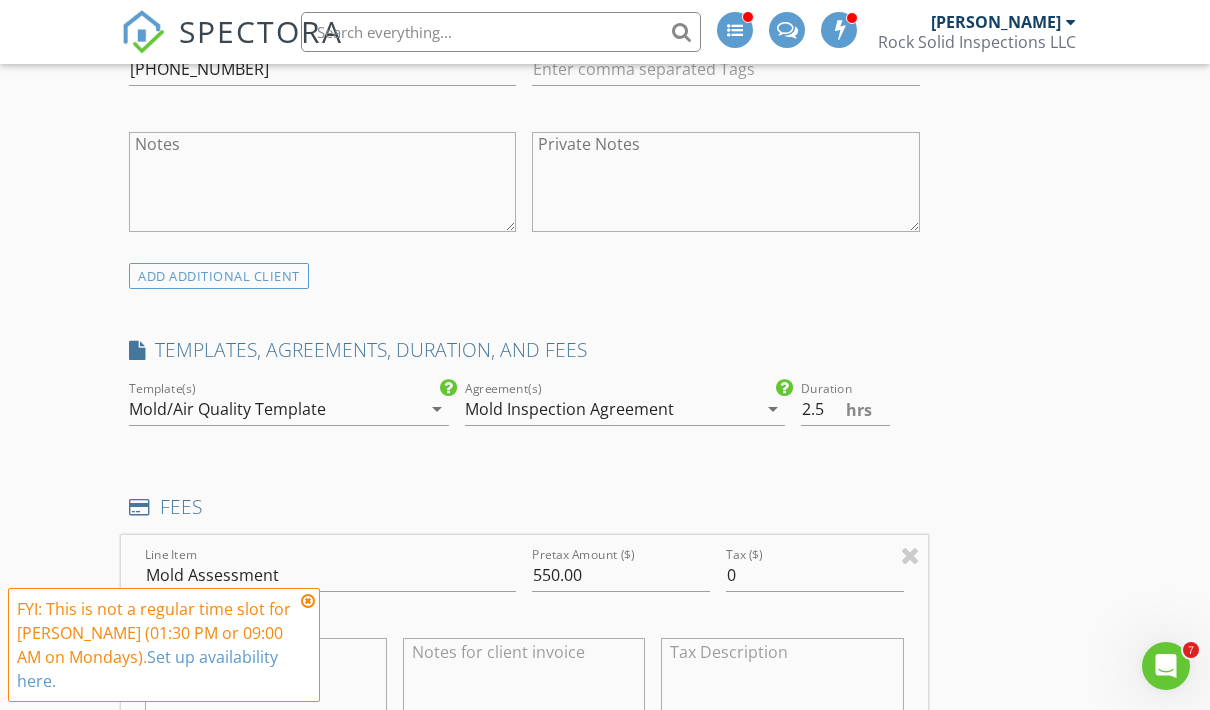 scroll, scrollTop: 1283, scrollLeft: 0, axis: vertical 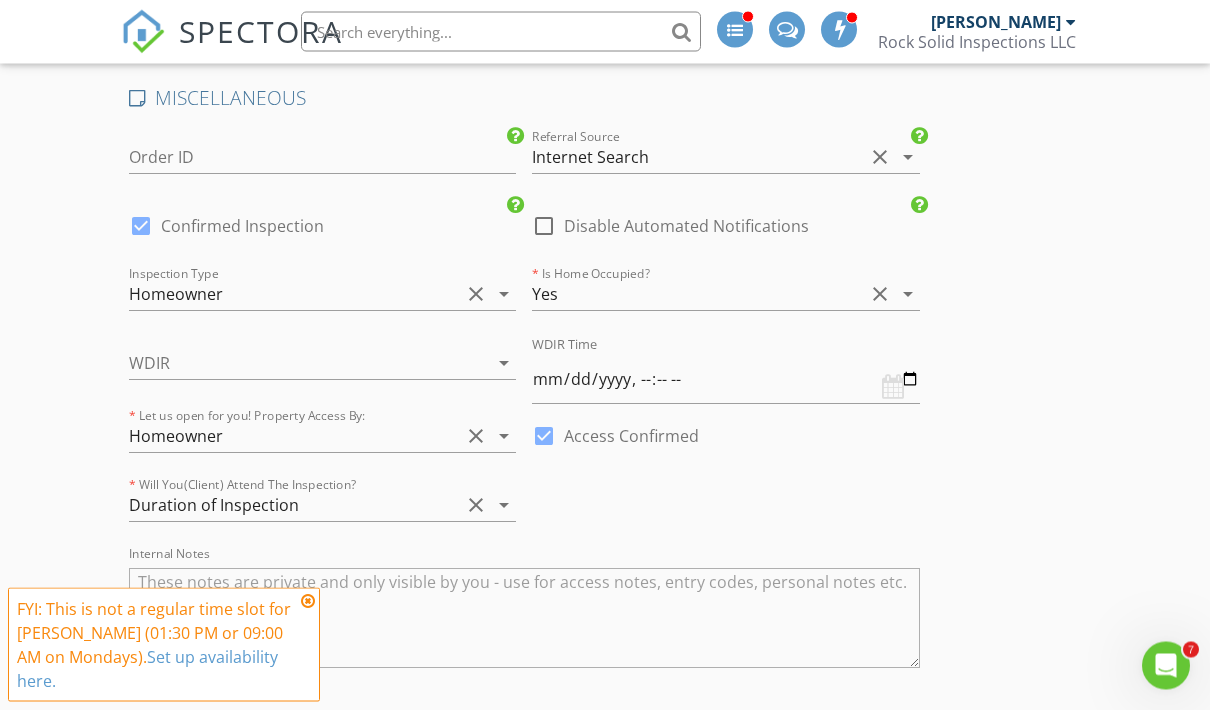 click at bounding box center (544, 227) 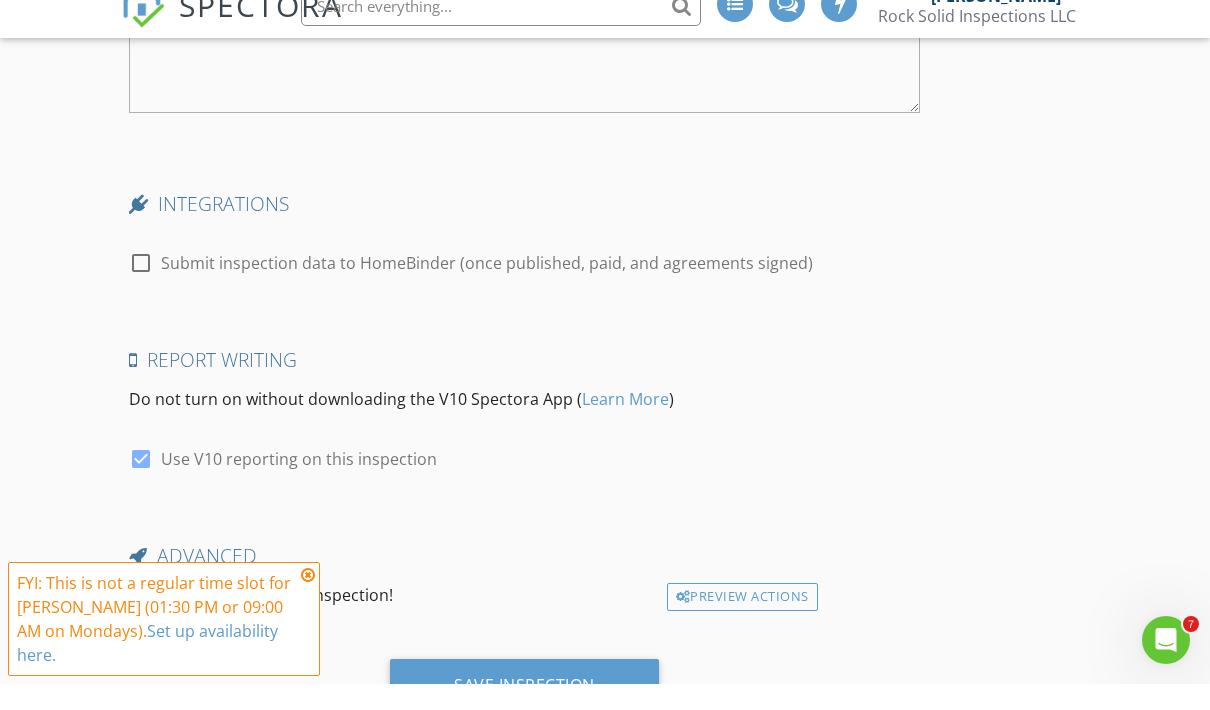 scroll, scrollTop: 3638, scrollLeft: 0, axis: vertical 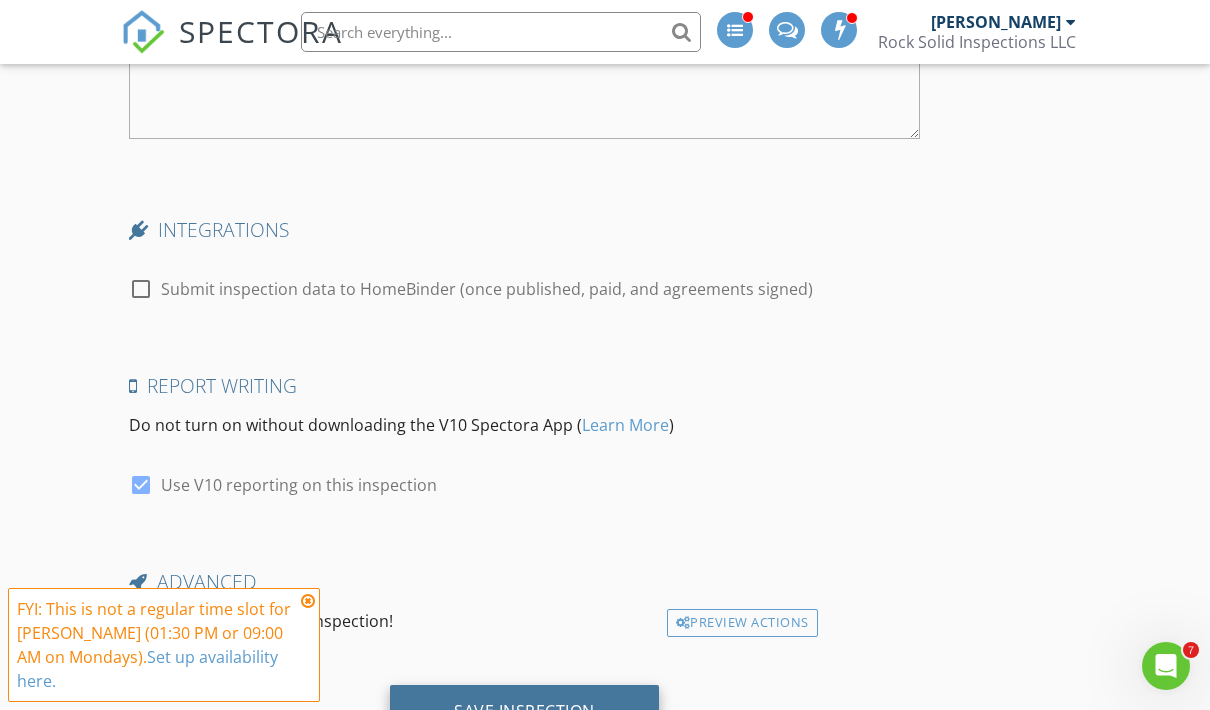click on "Save Inspection" at bounding box center (524, 712) 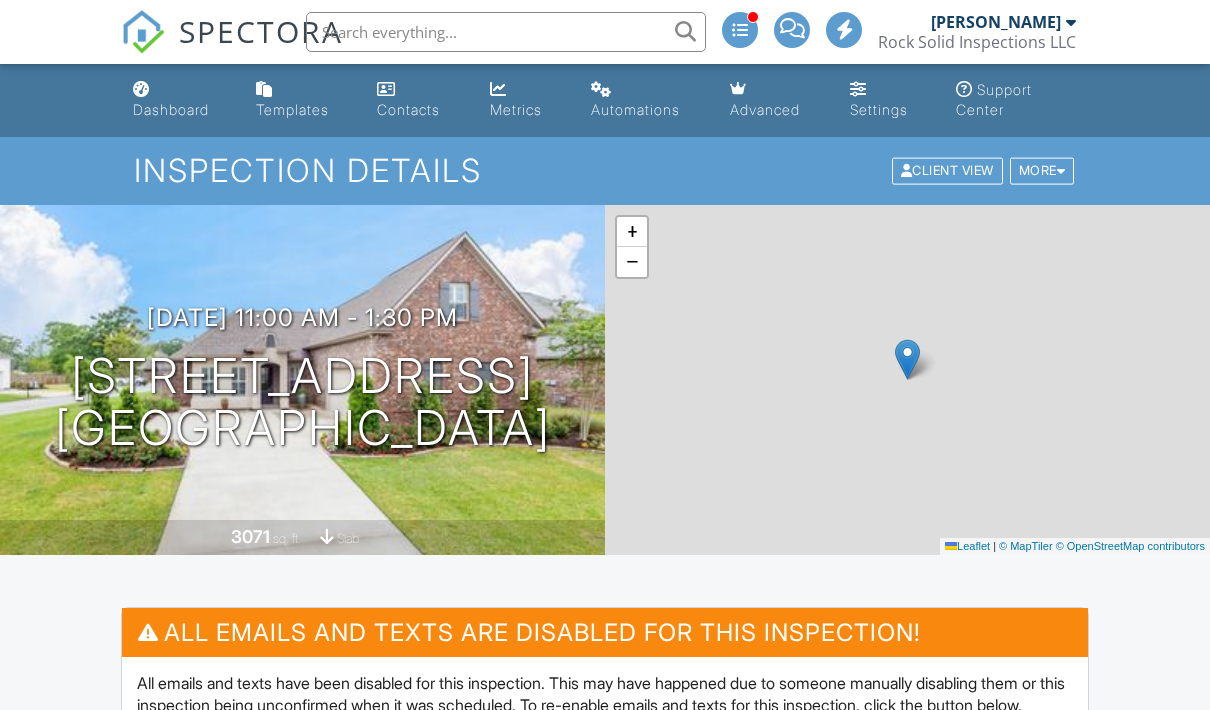 scroll, scrollTop: 0, scrollLeft: 0, axis: both 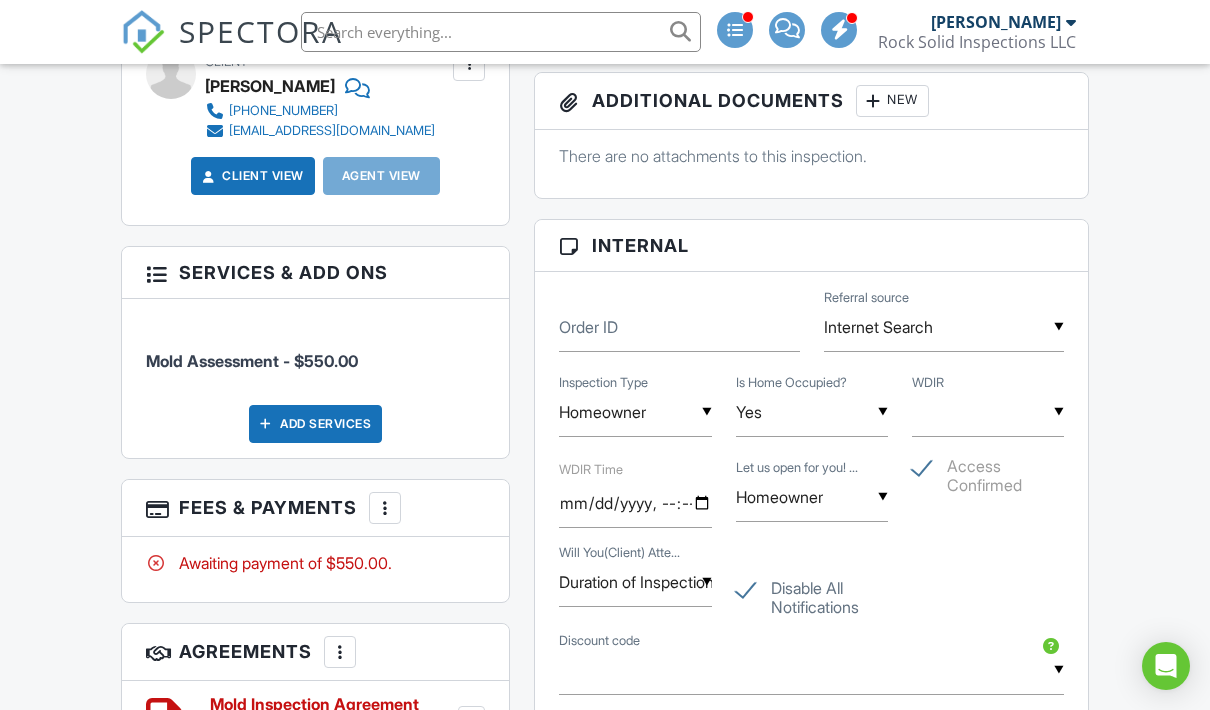 click on "Add Services" at bounding box center (315, 424) 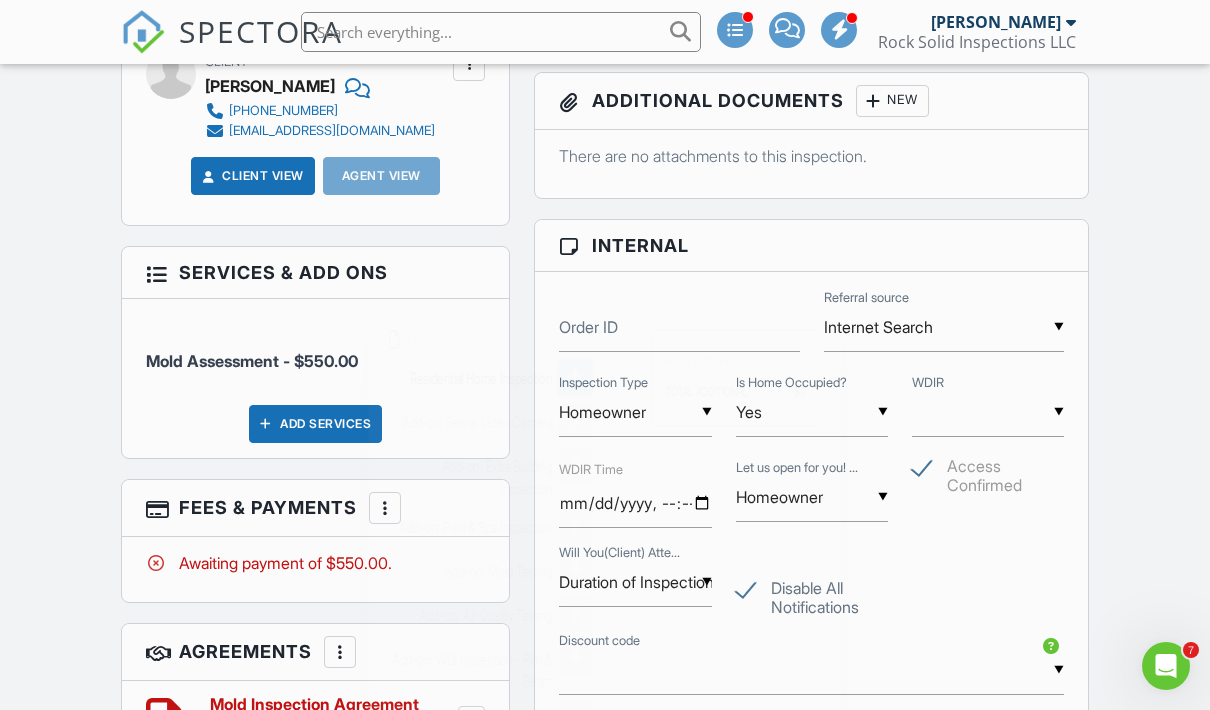 scroll, scrollTop: 0, scrollLeft: 0, axis: both 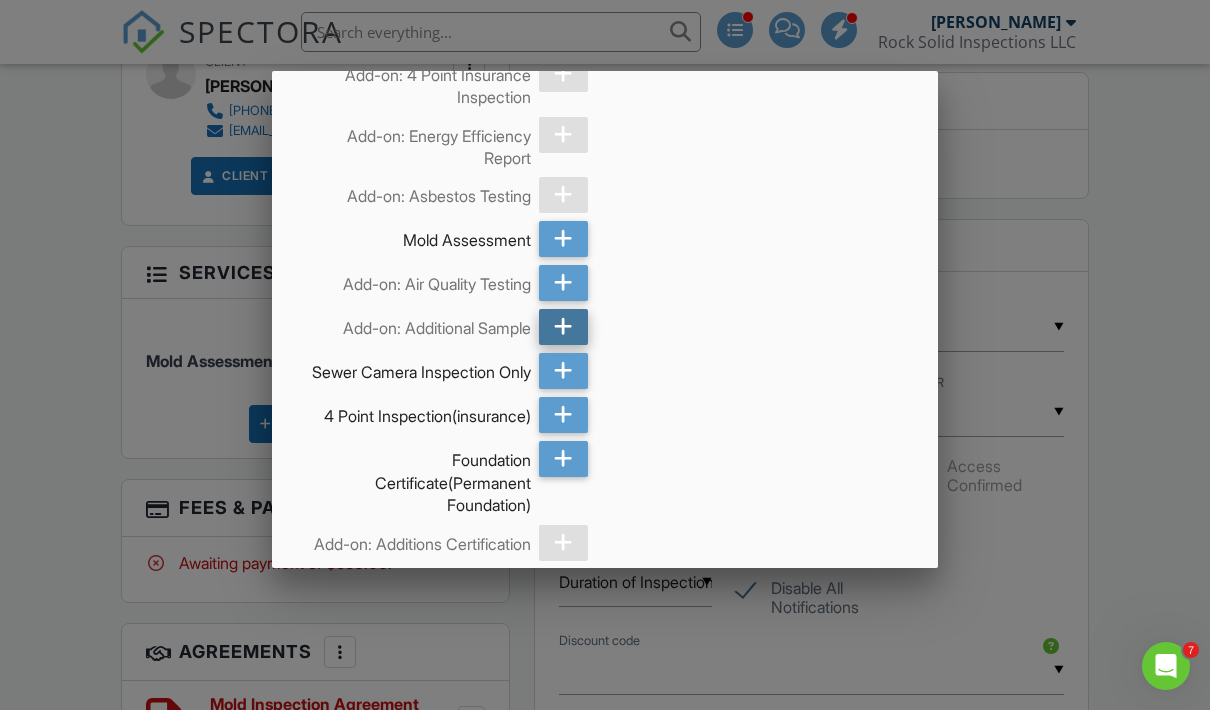 click at bounding box center [563, 327] 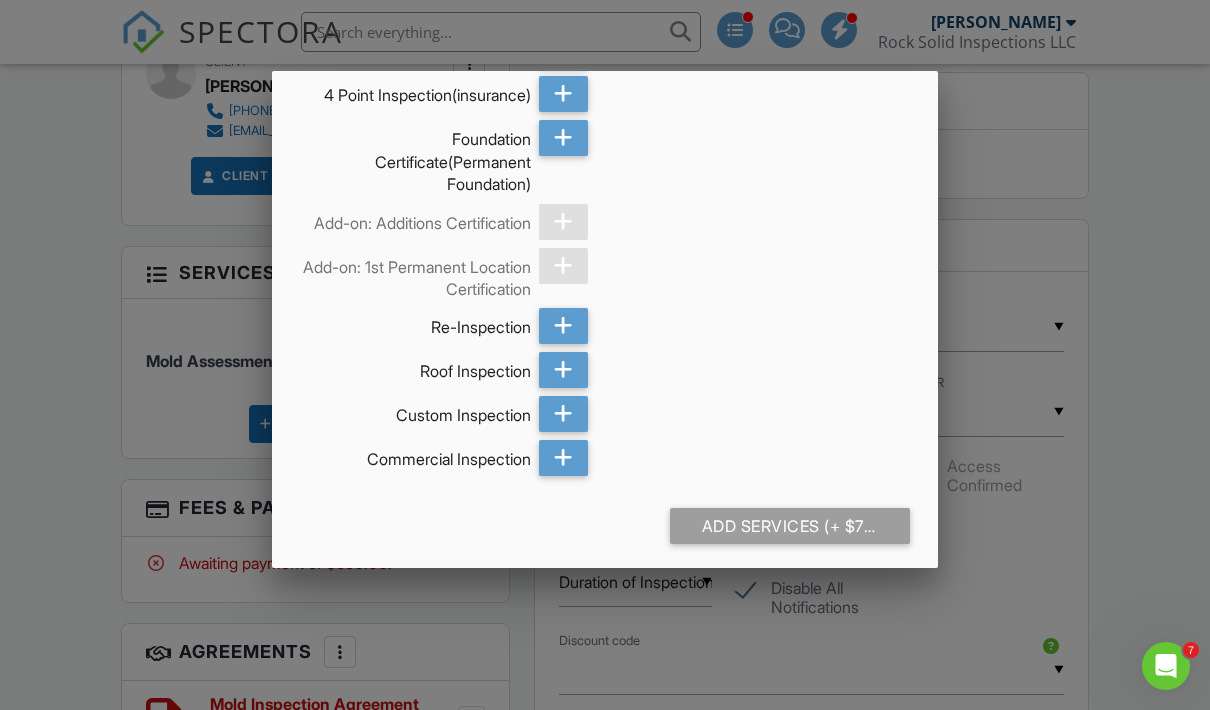 scroll, scrollTop: 1139, scrollLeft: 0, axis: vertical 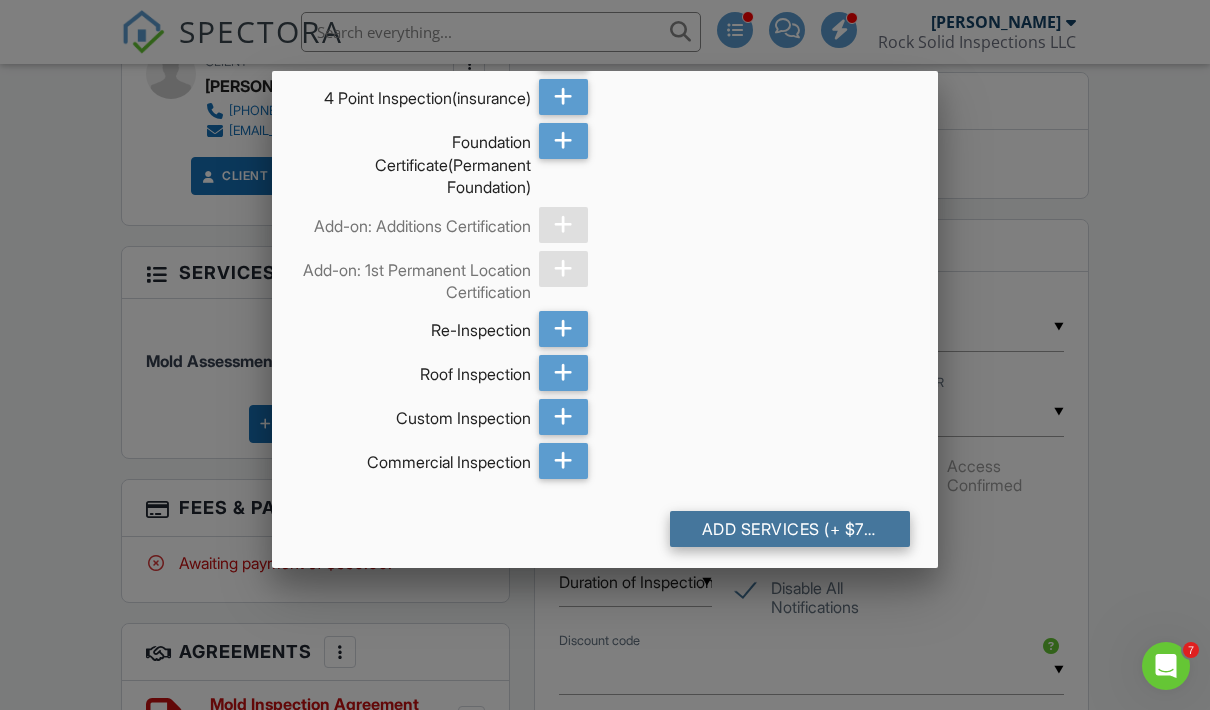 click on "Add Services
(+ $75.0)" at bounding box center [790, 529] 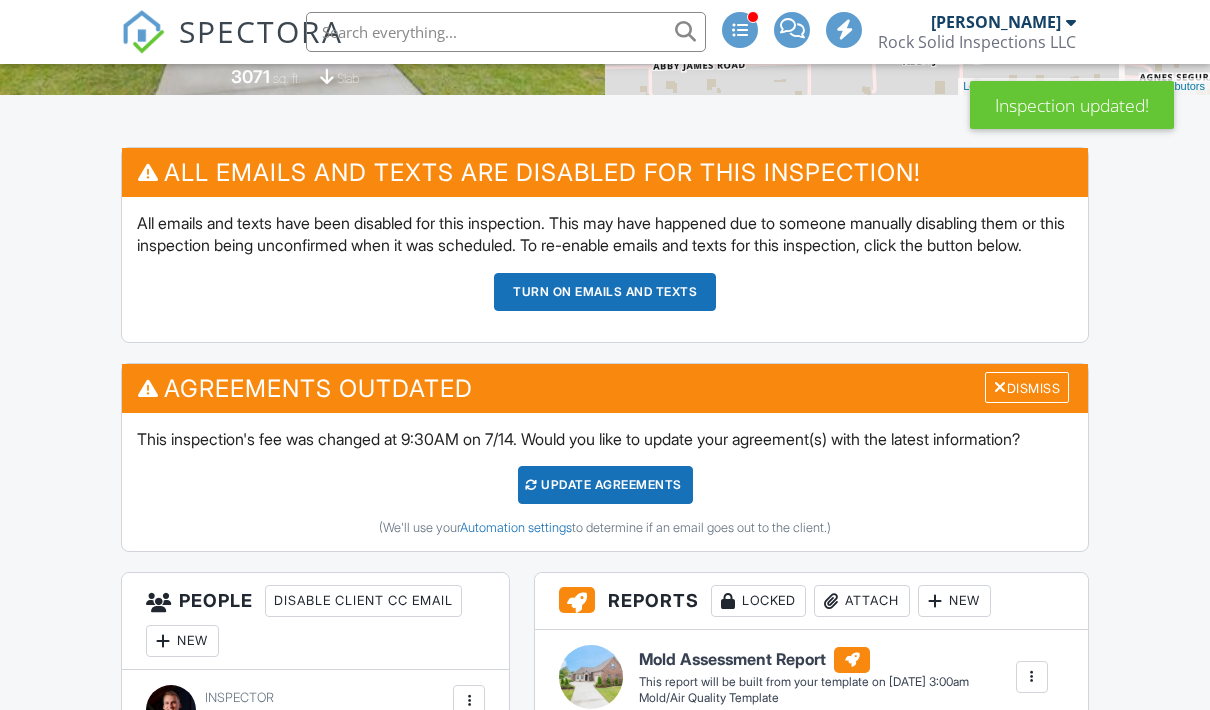scroll, scrollTop: 0, scrollLeft: 0, axis: both 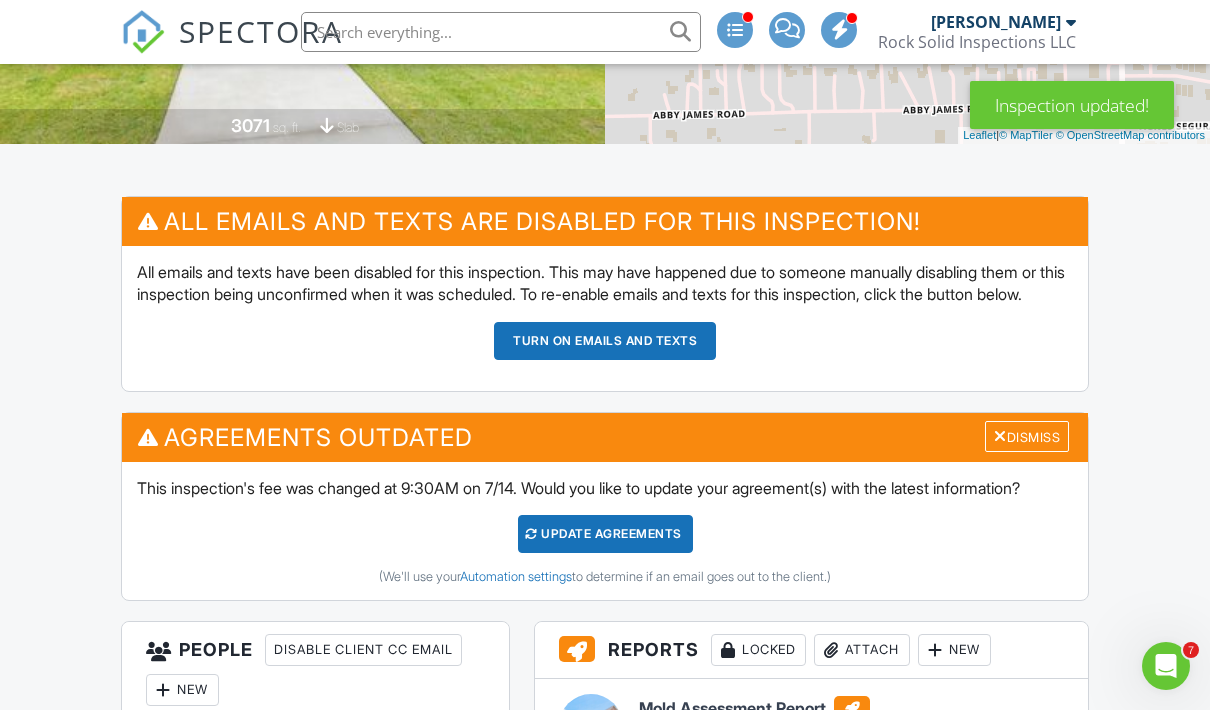 click on "Update Agreements" at bounding box center (605, 534) 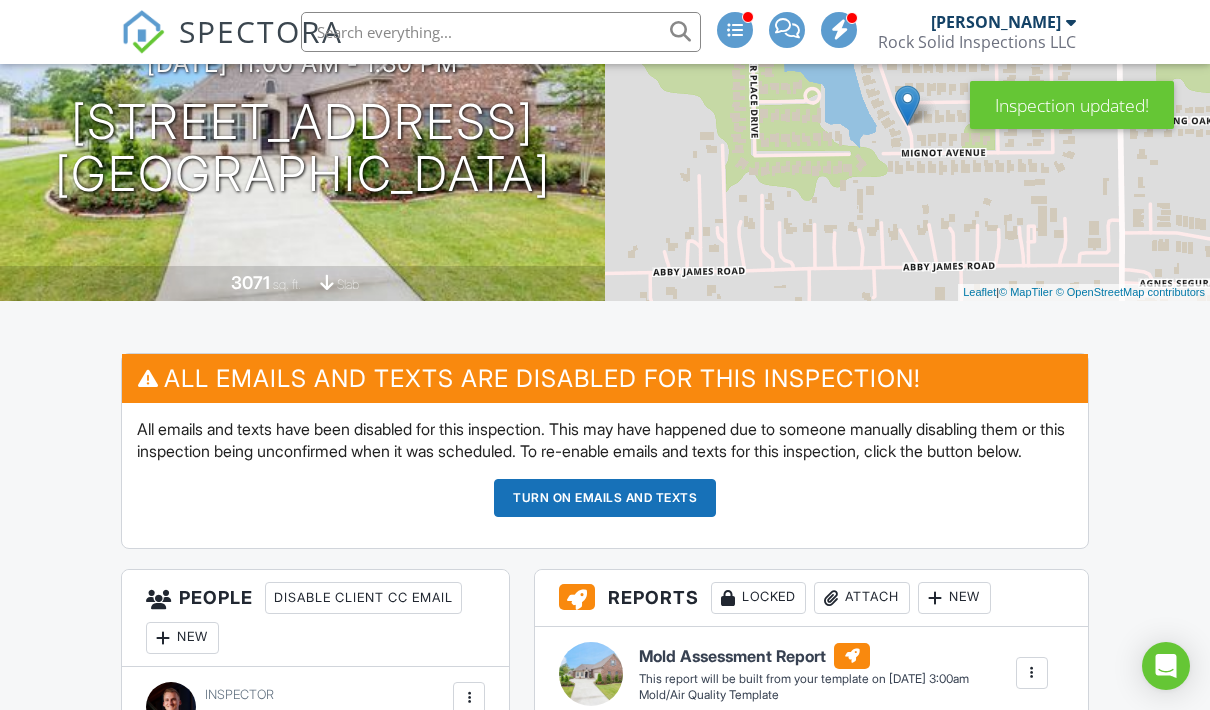 scroll, scrollTop: 0, scrollLeft: 0, axis: both 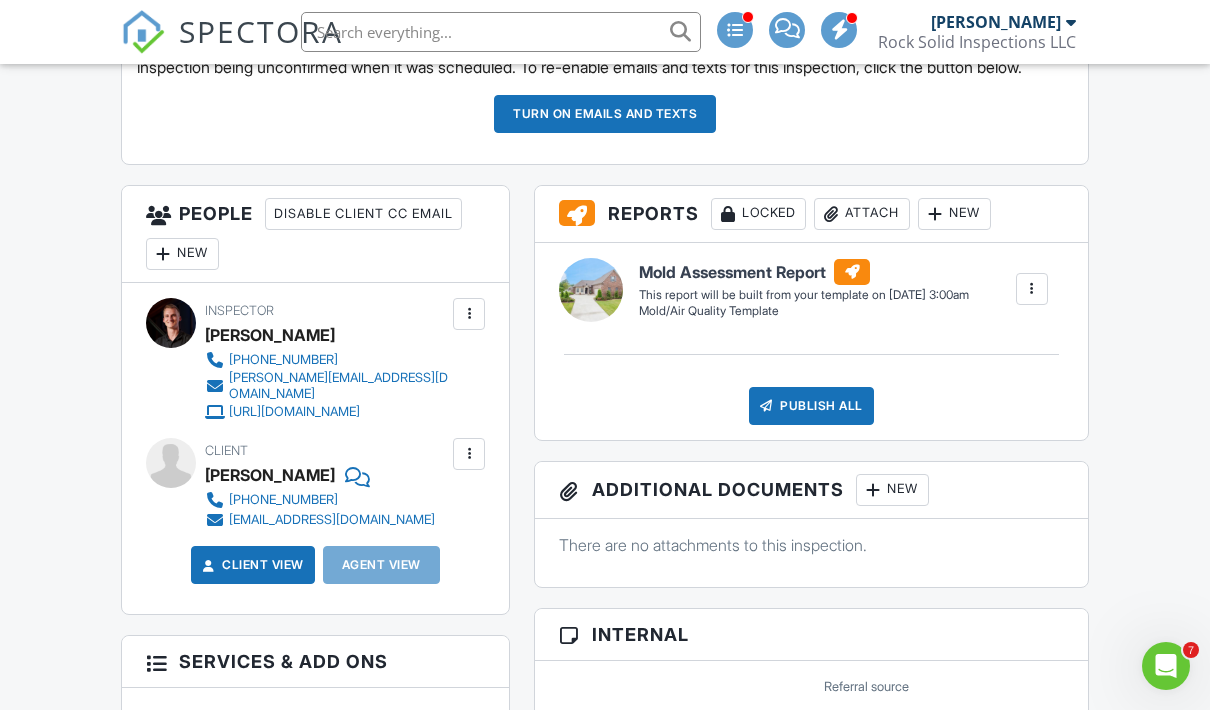 click on "Turn on emails and texts" at bounding box center (605, 114) 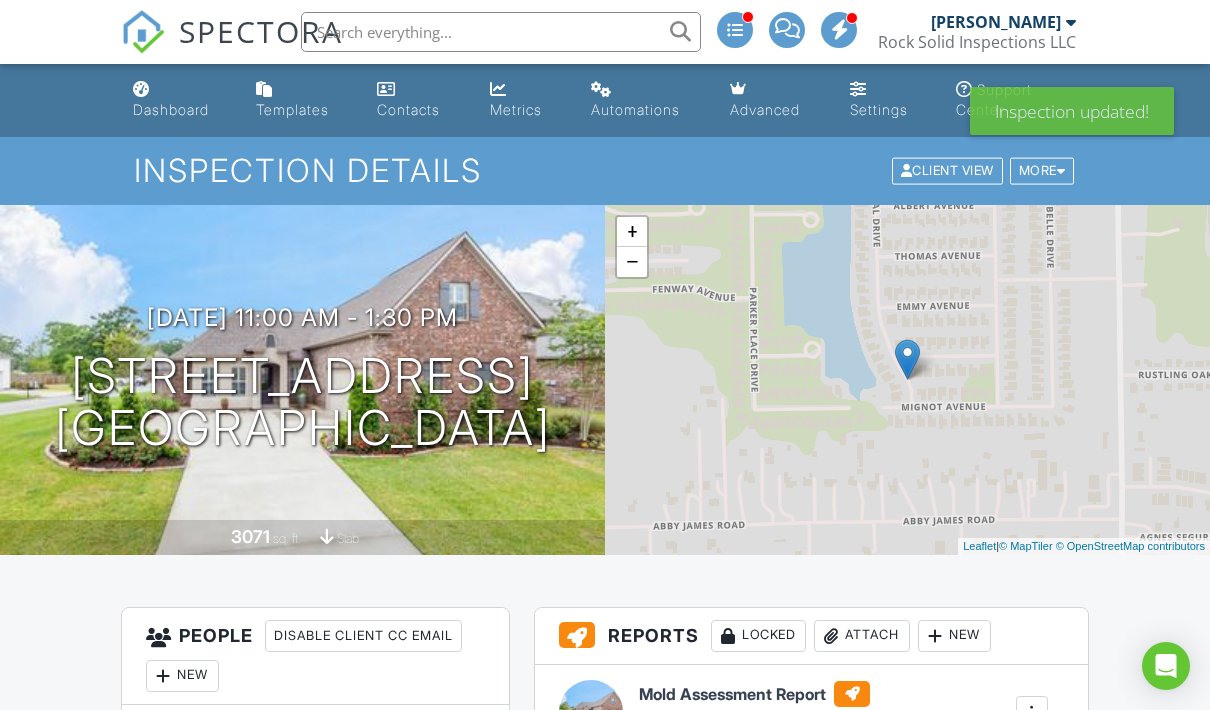 scroll, scrollTop: 0, scrollLeft: 0, axis: both 